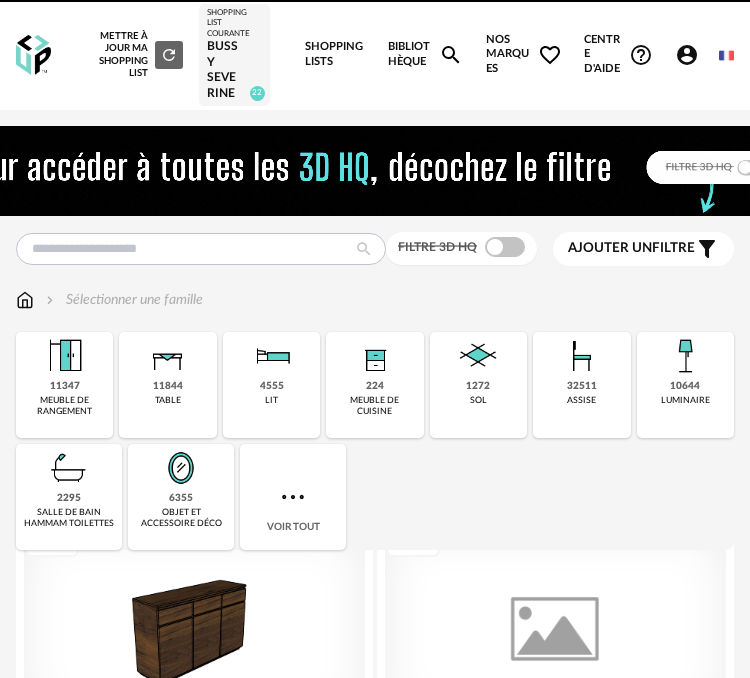 scroll, scrollTop: 0, scrollLeft: 0, axis: both 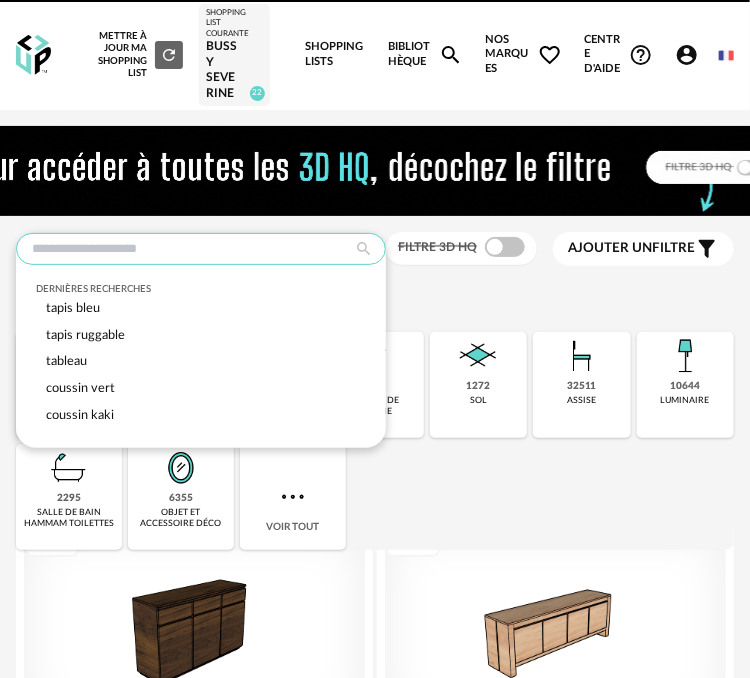 click at bounding box center (201, 249) 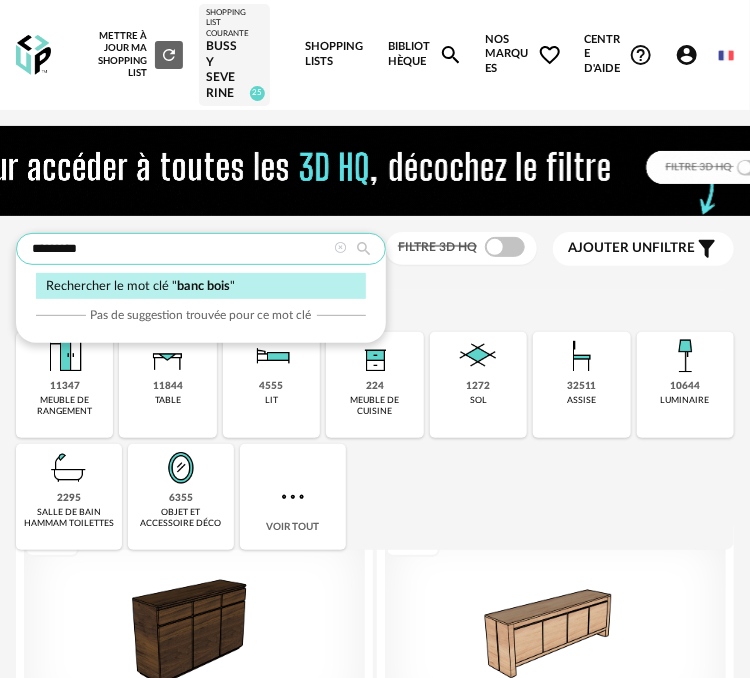 type on "*********" 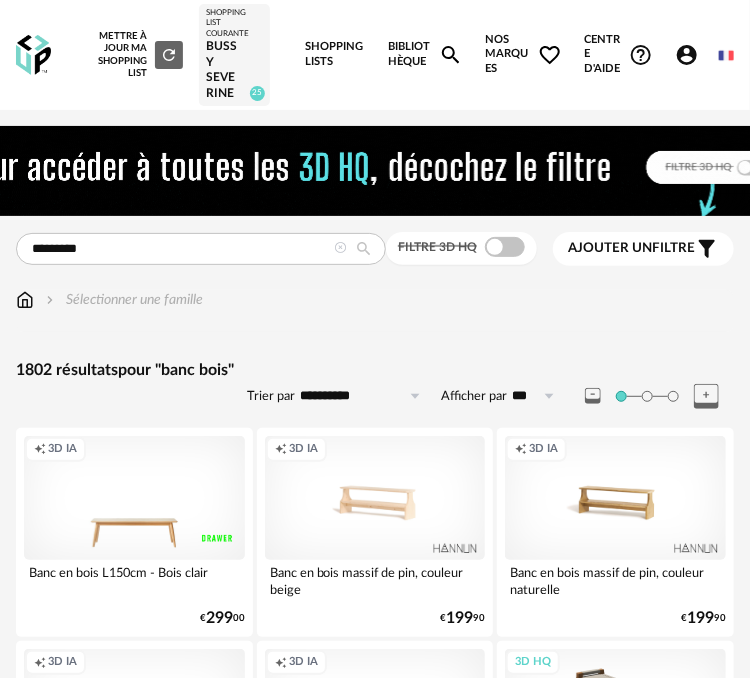 click on "Filtre 3D HQ" at bounding box center (461, 248) 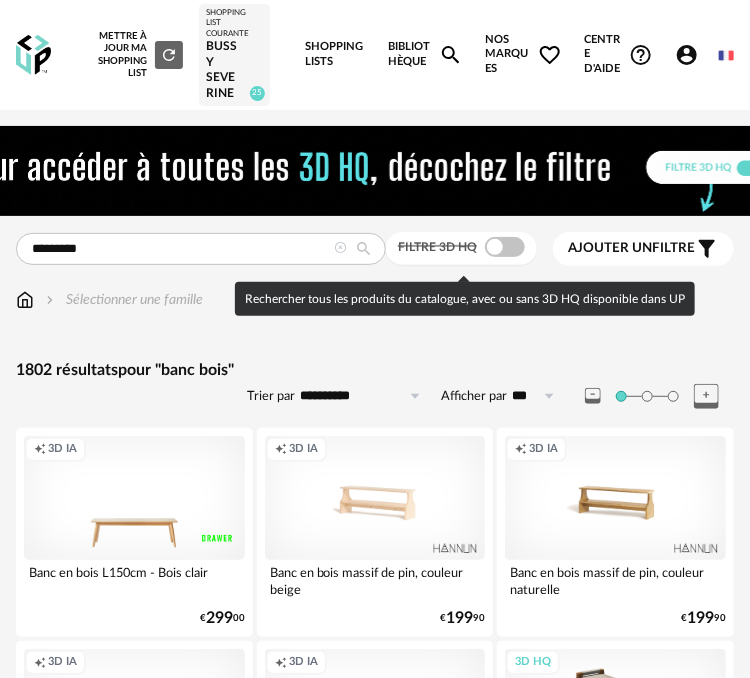 click at bounding box center [505, 247] 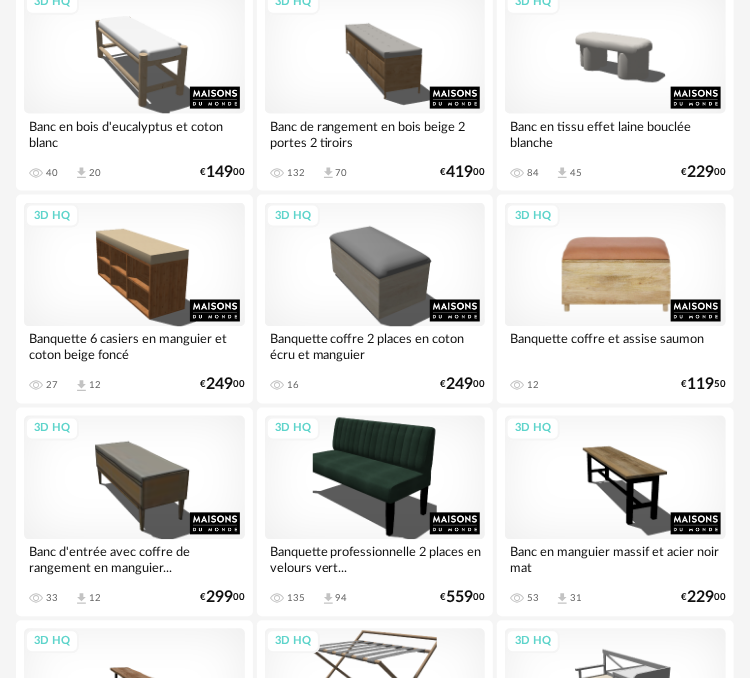 scroll, scrollTop: 666, scrollLeft: 0, axis: vertical 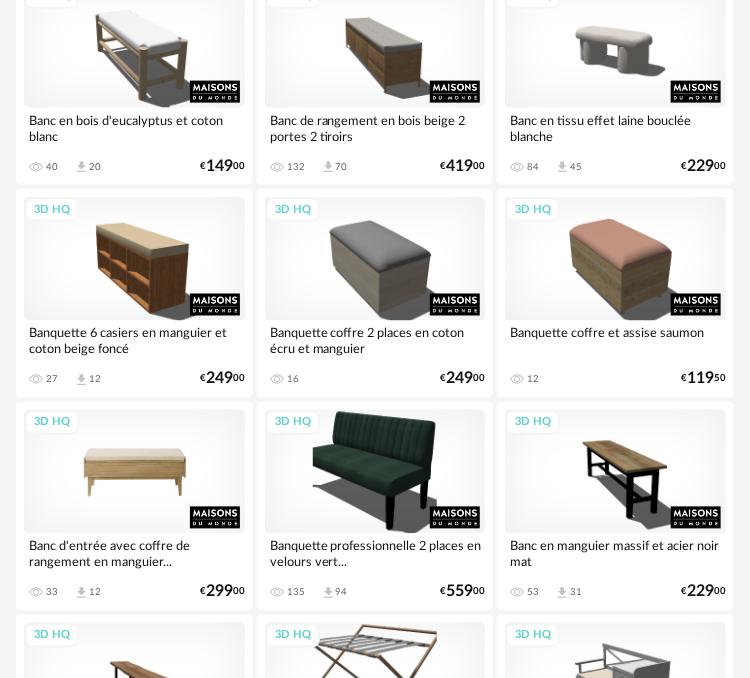 click on "3D HQ" at bounding box center (134, 472) 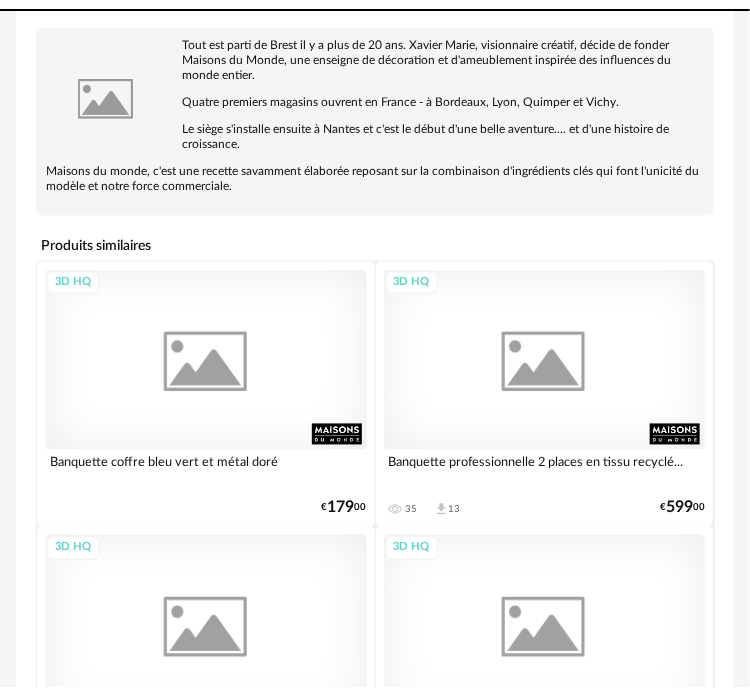 scroll, scrollTop: 0, scrollLeft: 0, axis: both 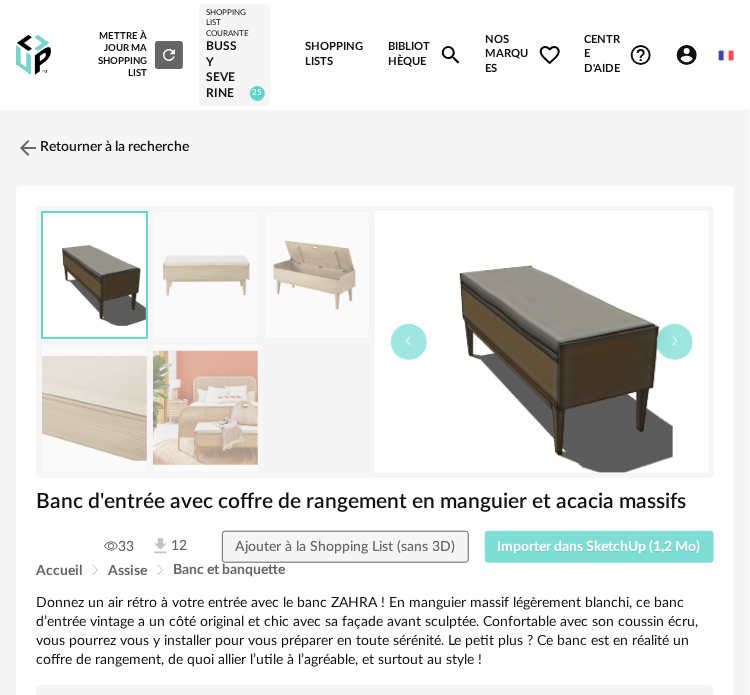 click on "Importer dans SketchUp (1,2 Mo)" at bounding box center (599, 547) 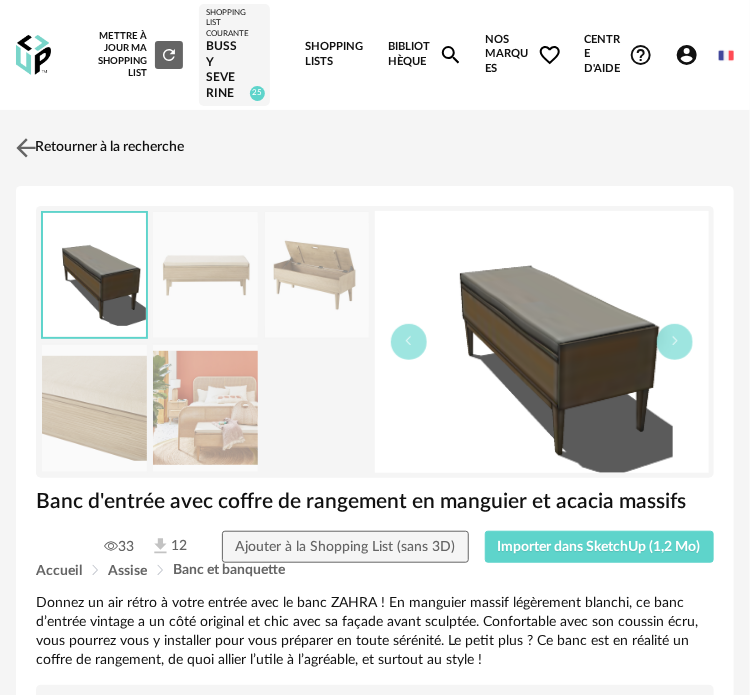 click at bounding box center (26, 147) 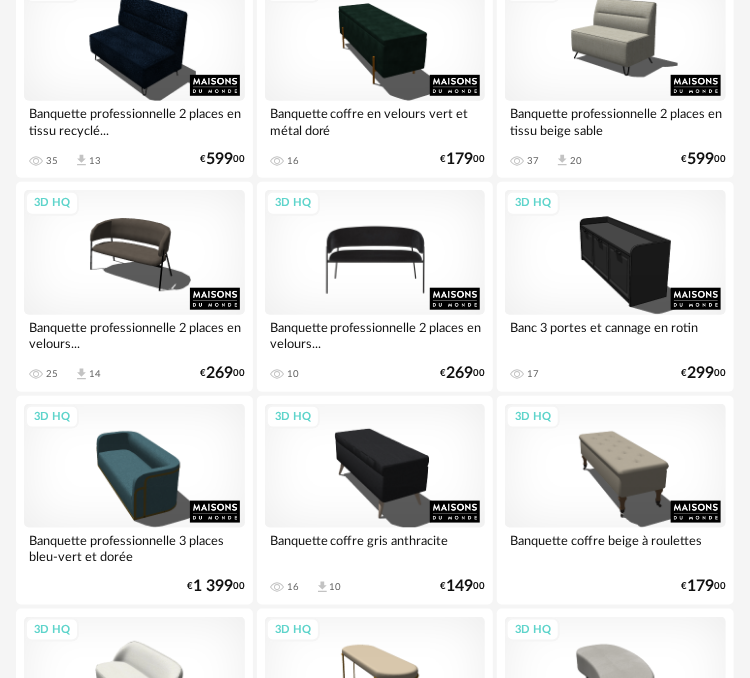 scroll, scrollTop: 2166, scrollLeft: 0, axis: vertical 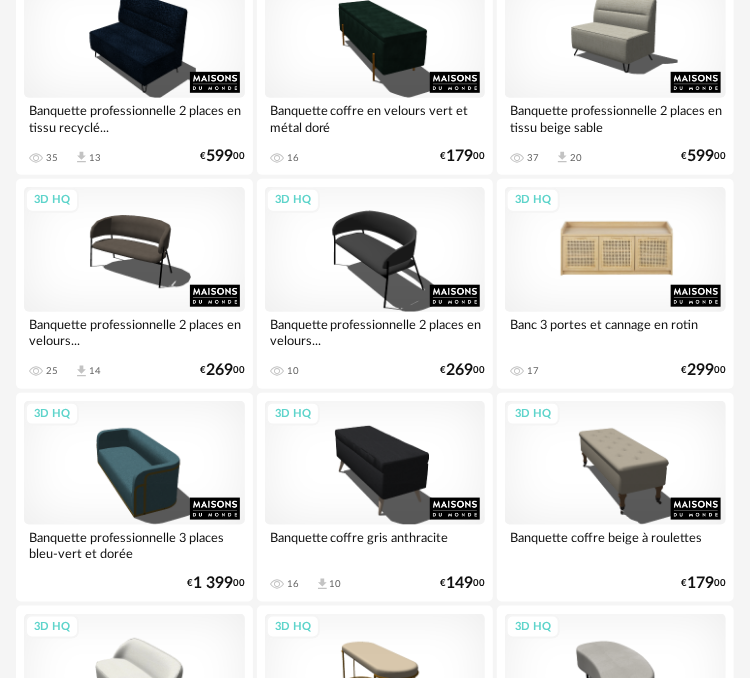 click on "3D HQ" at bounding box center (615, 249) 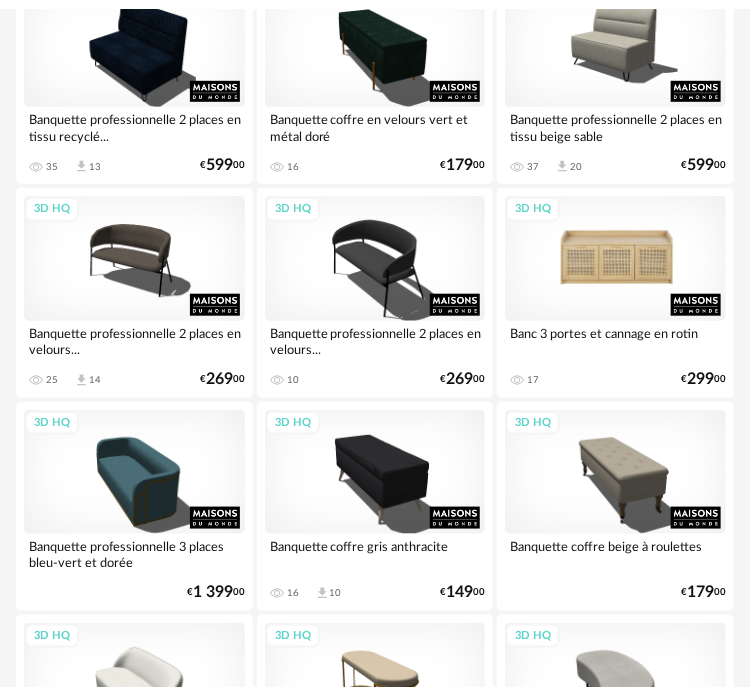 scroll, scrollTop: 0, scrollLeft: 0, axis: both 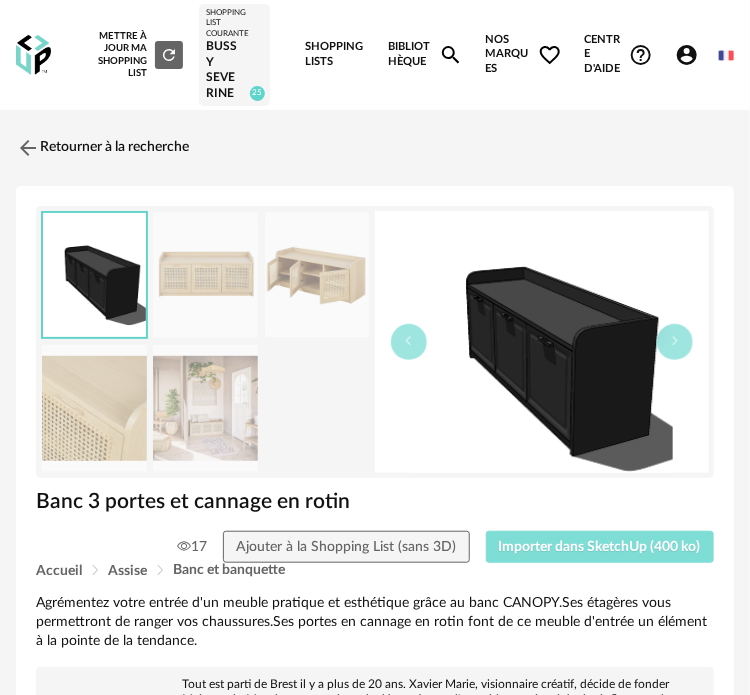click on "Importer dans SketchUp (400 ko)" at bounding box center [600, 547] 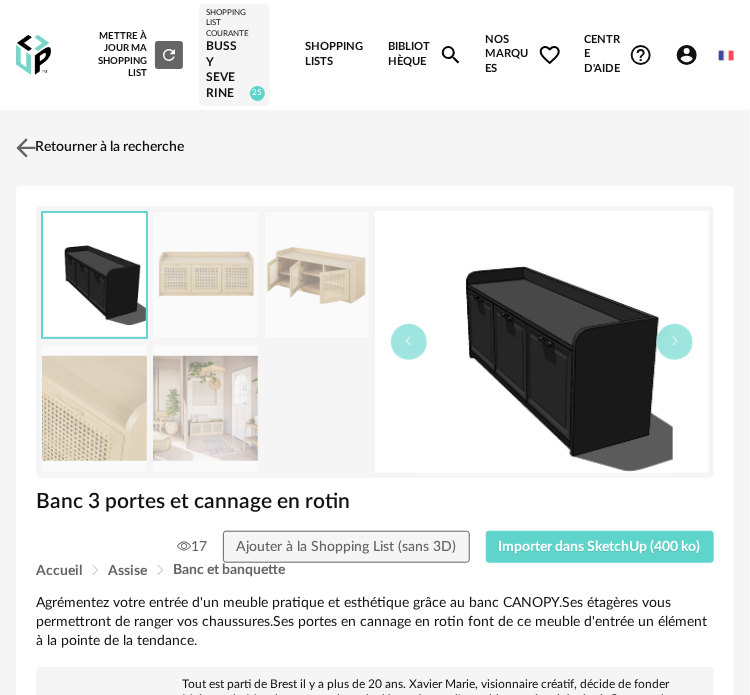 click at bounding box center (26, 147) 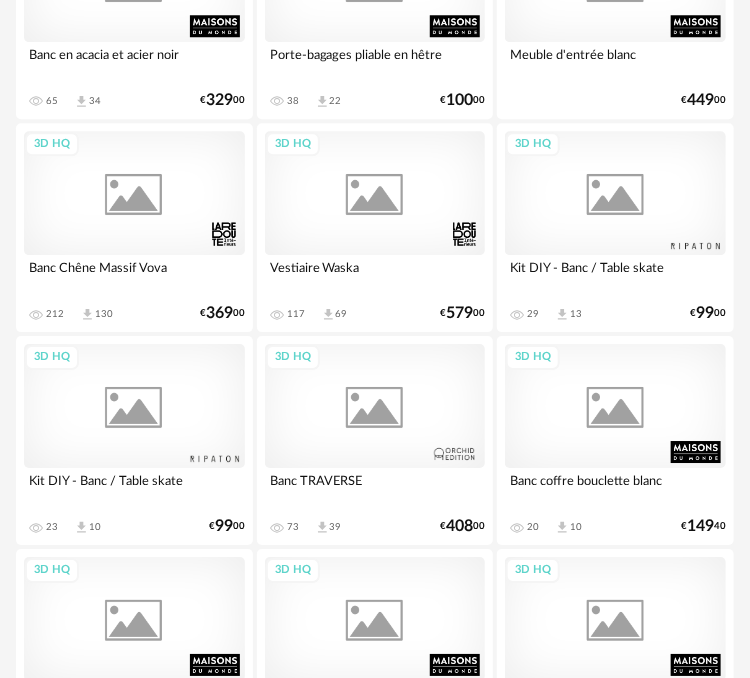 scroll, scrollTop: 1332, scrollLeft: 0, axis: vertical 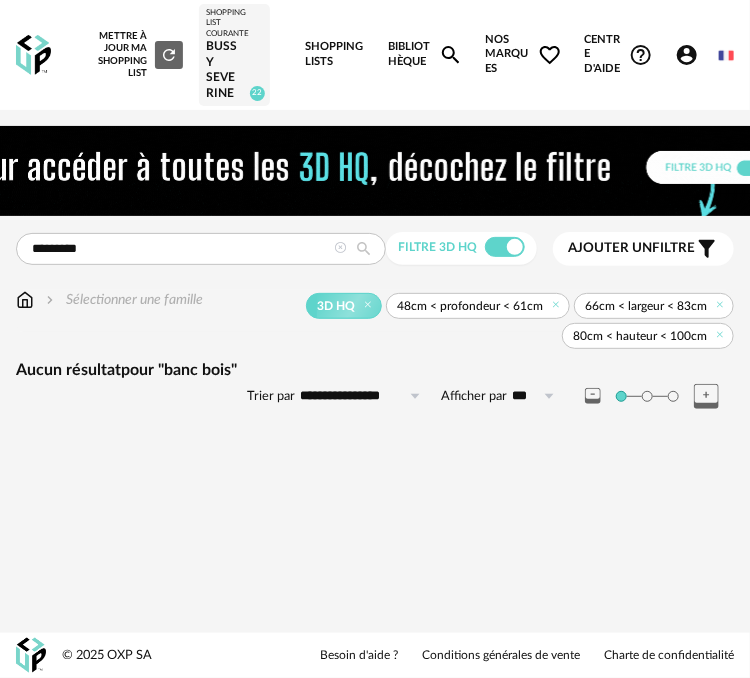 click at bounding box center [340, 248] 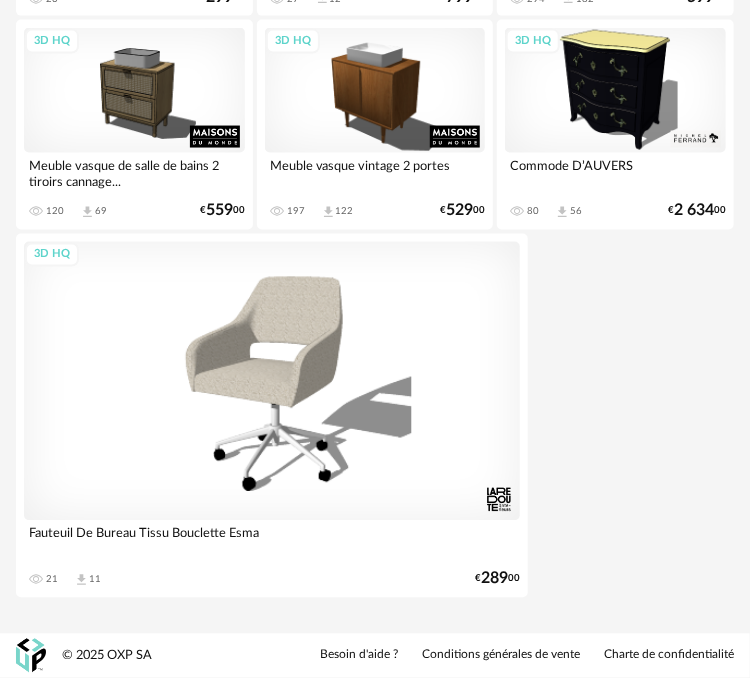 scroll, scrollTop: 0, scrollLeft: 0, axis: both 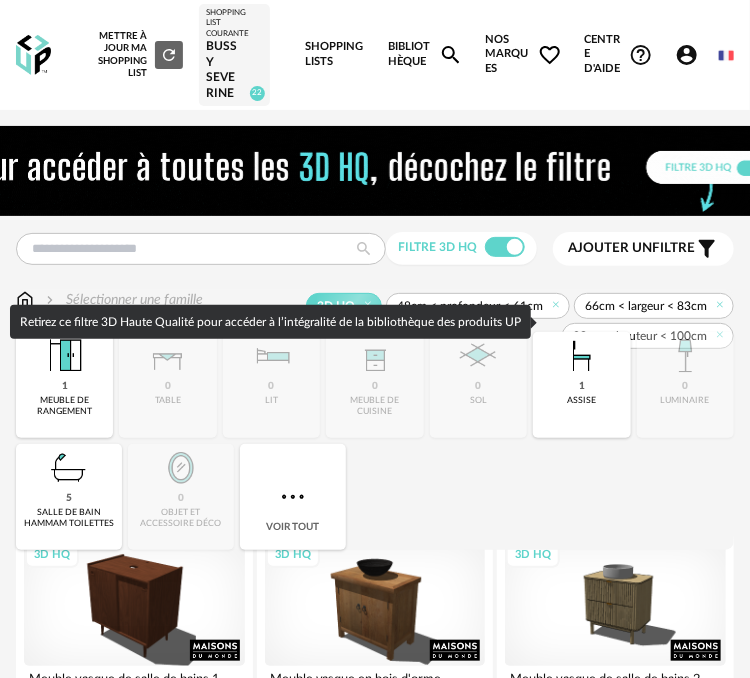 click on "Retirez ce filtre 3D Haute Qualité pour accéder à l’intégralité de la bibliothèque des produits UP" at bounding box center (270, 322) 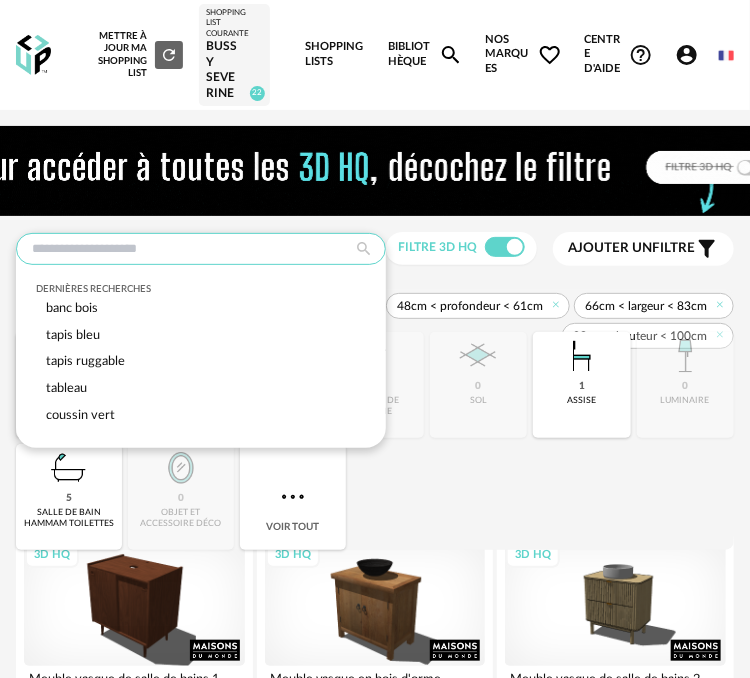 click at bounding box center [201, 249] 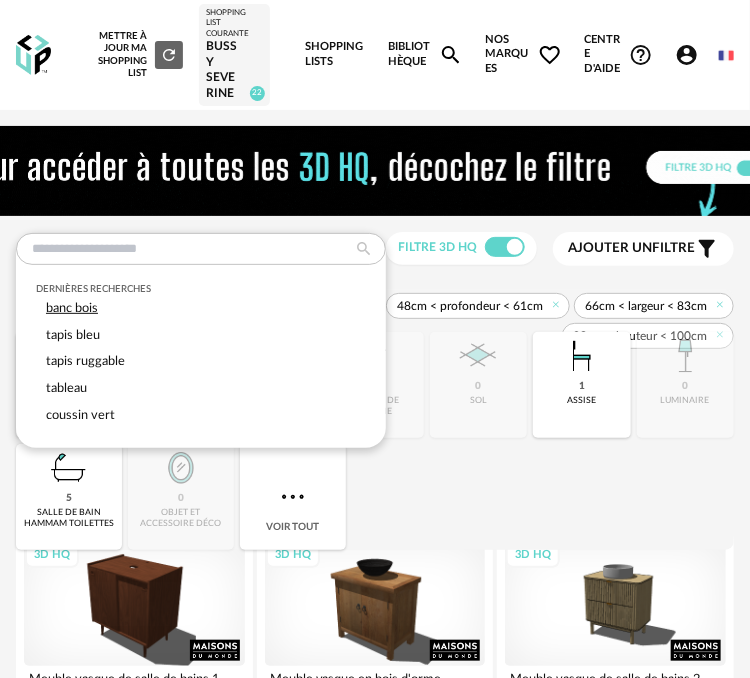 click on "banc bois" at bounding box center (201, 308) 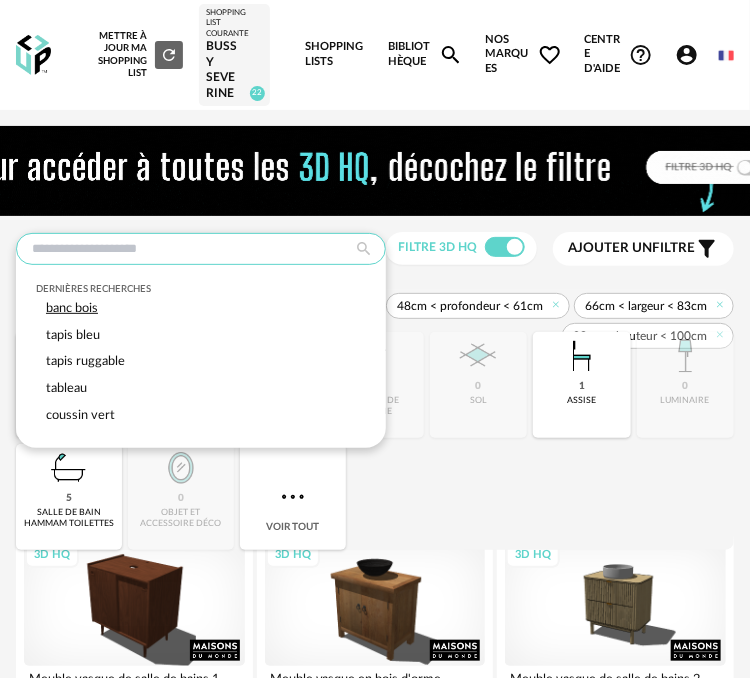 type on "*********" 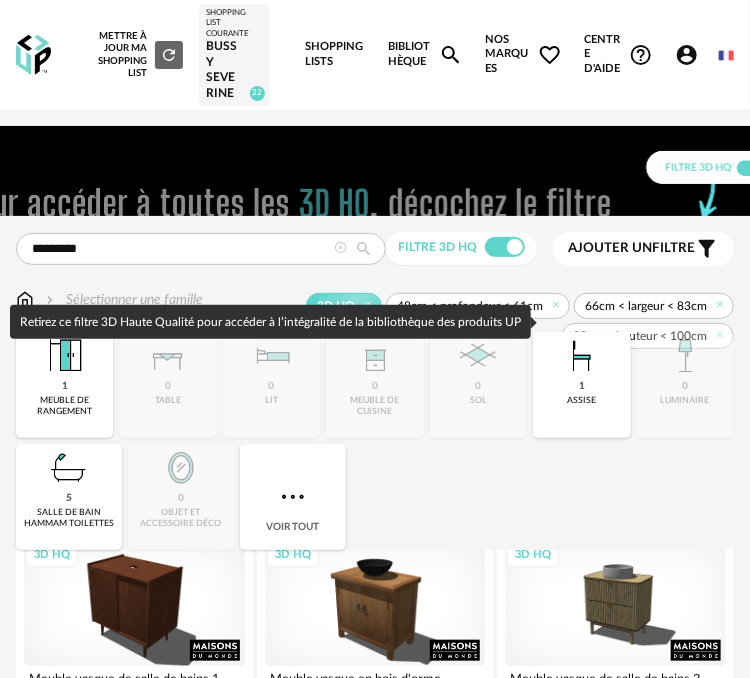 click on "Retirez ce filtre 3D Haute Qualité pour accéder à l’intégralité de la bibliothèque des produits UP" at bounding box center (270, 322) 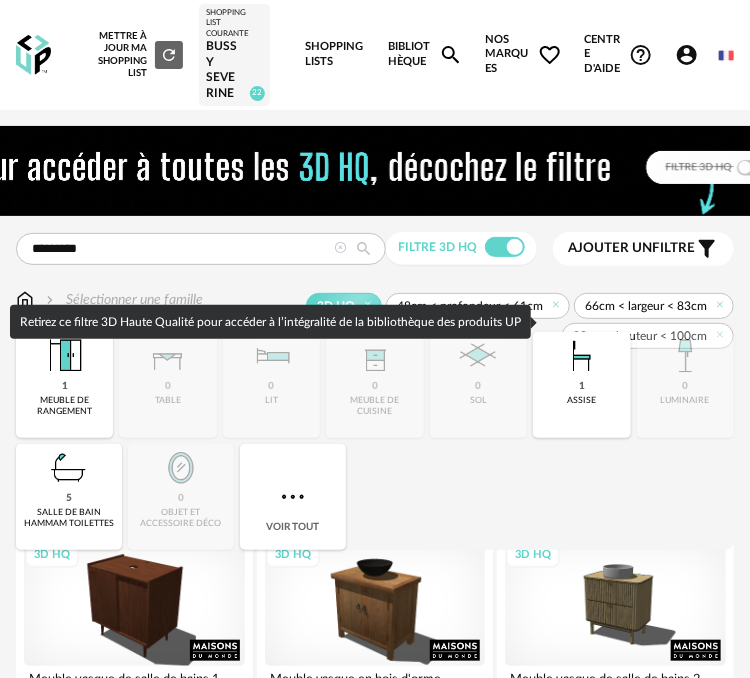 click on "Retirez ce filtre 3D Haute Qualité pour accéder à l’intégralité de la bibliothèque des produits UP" at bounding box center (270, 322) 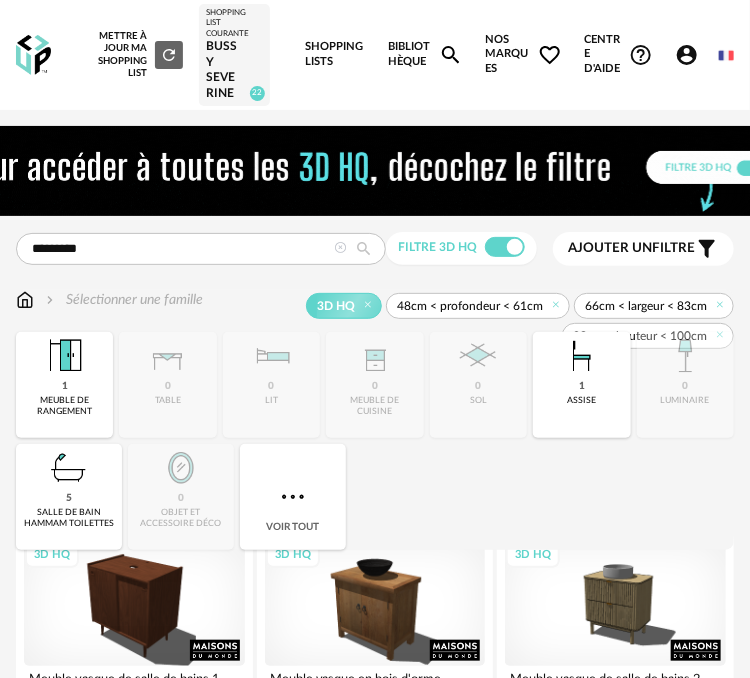 click on "Ajouter un" at bounding box center [610, 248] 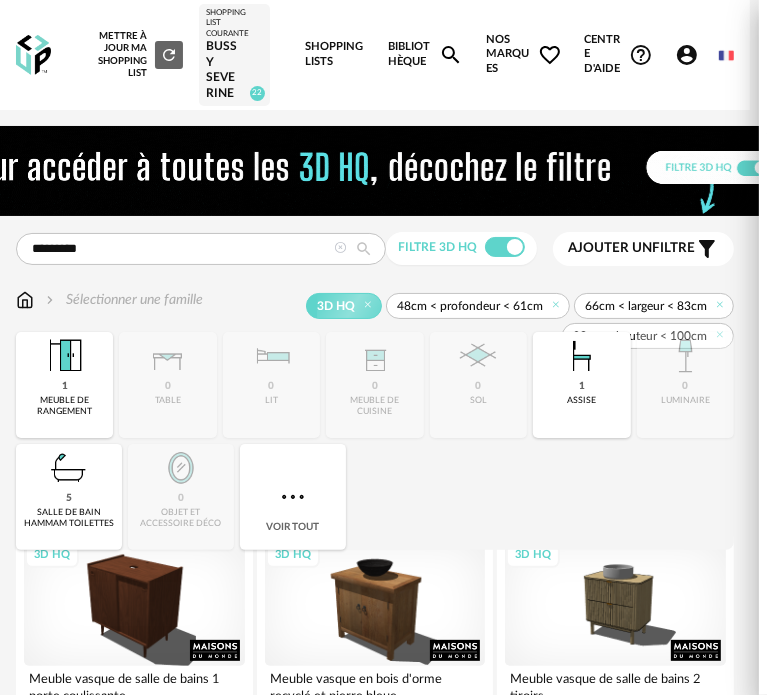 click on "Afficher les filtres avancés" at bounding box center (641, 350) 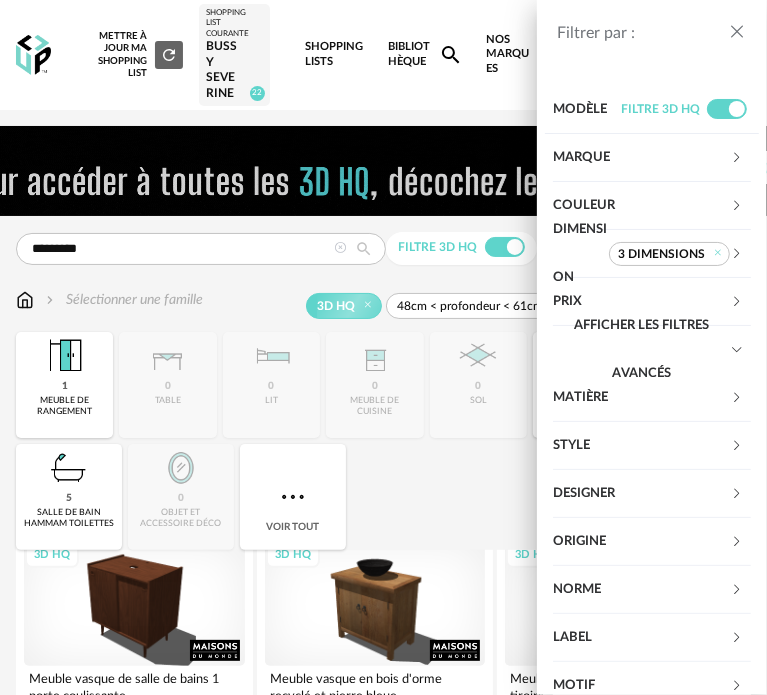 click on "Filtrer par :   Modèle
Filtre 3D HQ
Marque
&tradition
0
101 Copenhagen
0
366 Concept
0
AMPM
0
AYTM
0
Acte DECO
0
Airborne Design
0
Alinea
0     Arrow Right icon
Afficher toutes les marques
Toutes les marques   Close icon
Couleur
noir
0
acier
0
beige
0
blanc
0
gris
0
brun
6
jaune
0
orange
0
rouge
0
rose
0
violet
0
bleu
0
vert
0
transparent
0
argenté
0
doré - laiton
0
bois
0
multicolore
0
Dimension
3 Dimensions
Hauteur 80cm < hauteur < 120cm   *** 0% 10% 20% 30% 40% 50% 60% 70% 80% 90% 100%   ***" at bounding box center [383, 347] 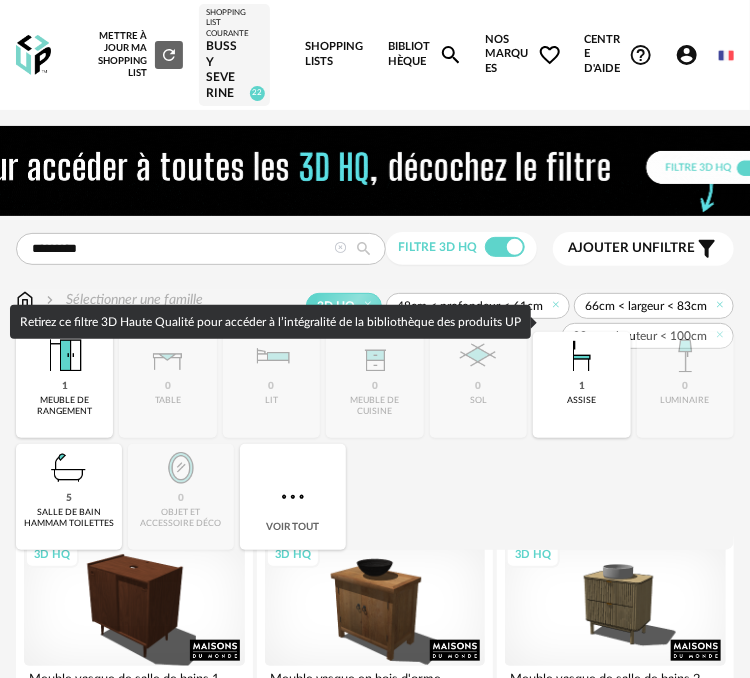 click on "Retirez ce filtre 3D Haute Qualité pour accéder à l’intégralité de la bibliothèque des produits UP" at bounding box center [270, 322] 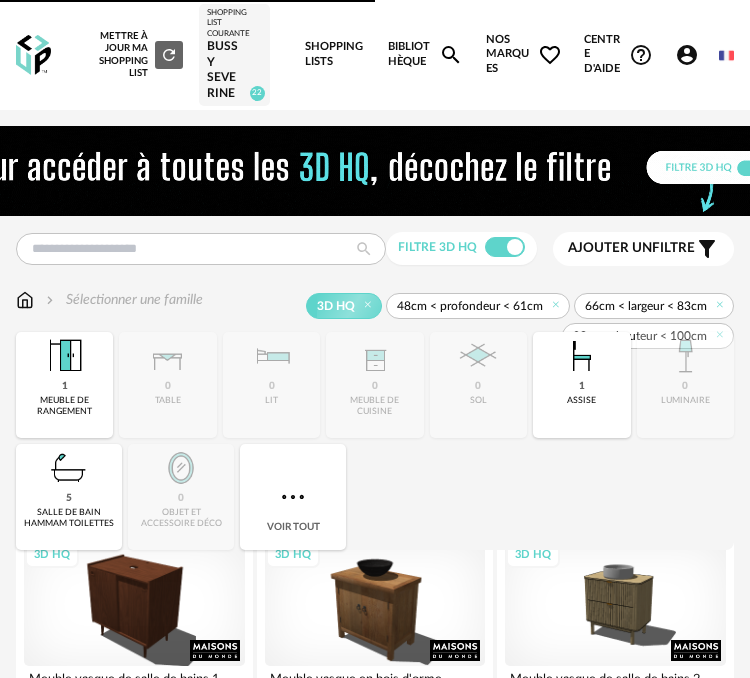 scroll, scrollTop: 0, scrollLeft: 0, axis: both 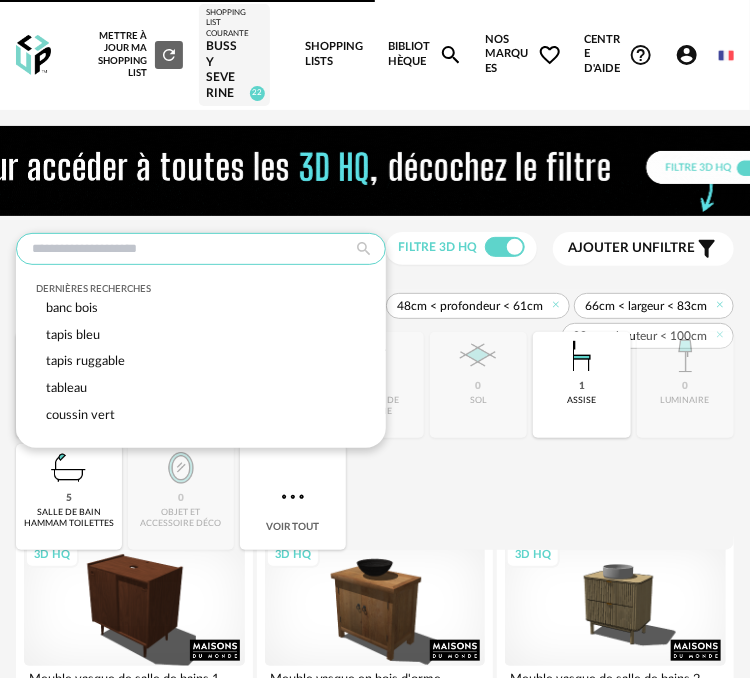click at bounding box center [201, 249] 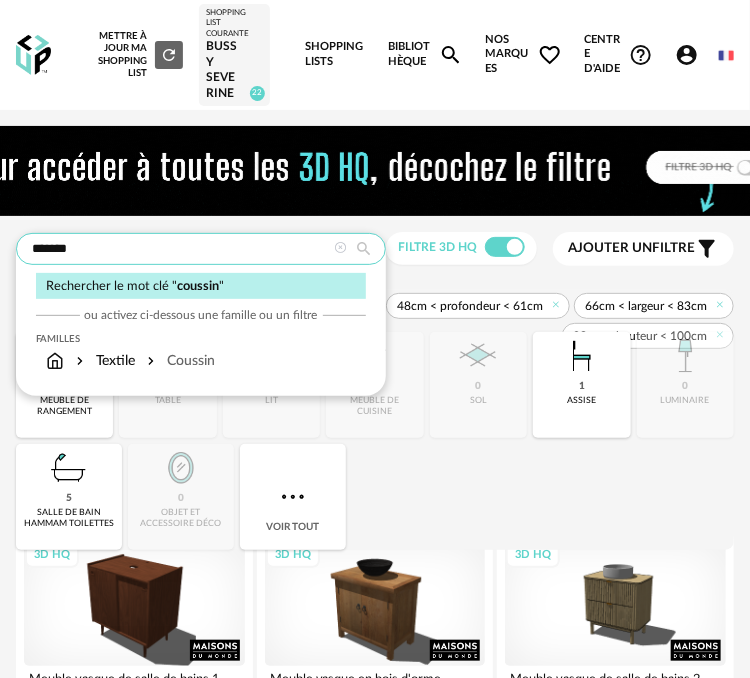 type on "*******" 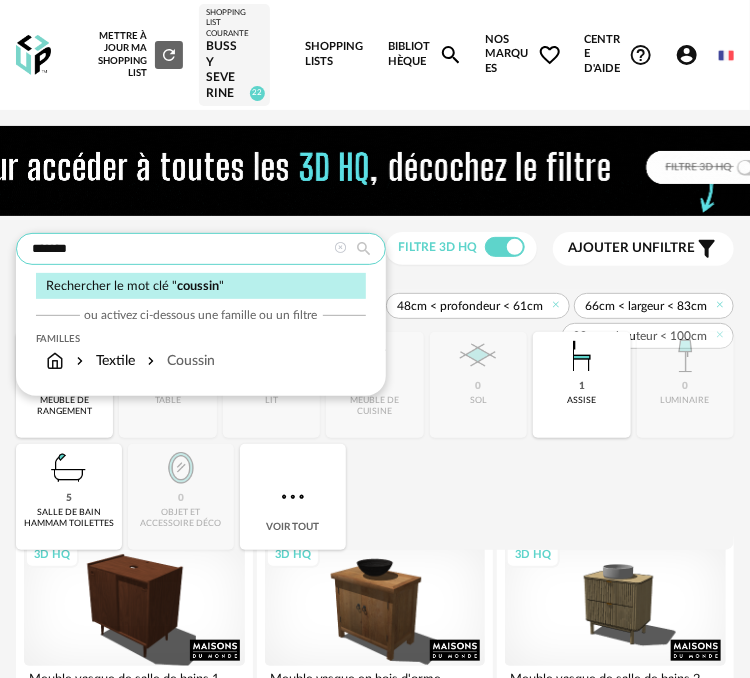 type on "**********" 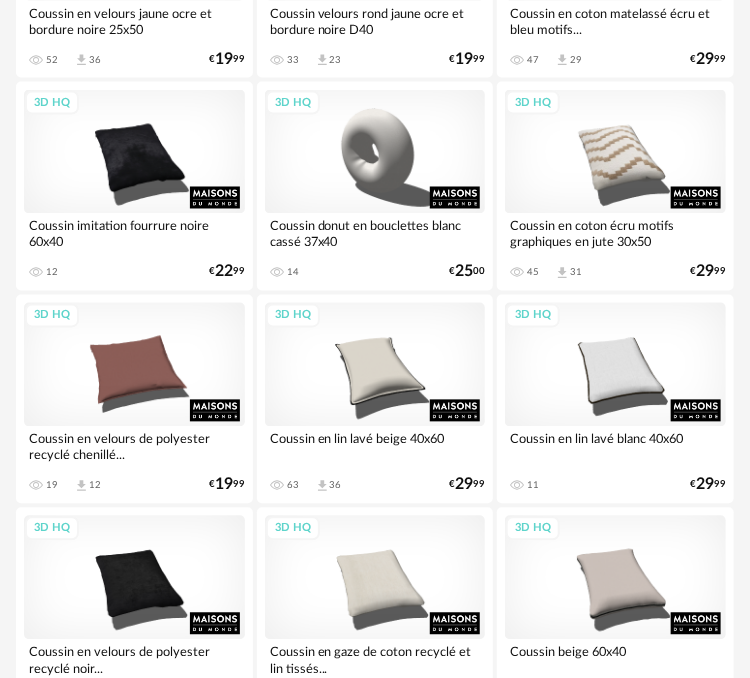 scroll, scrollTop: 500, scrollLeft: 0, axis: vertical 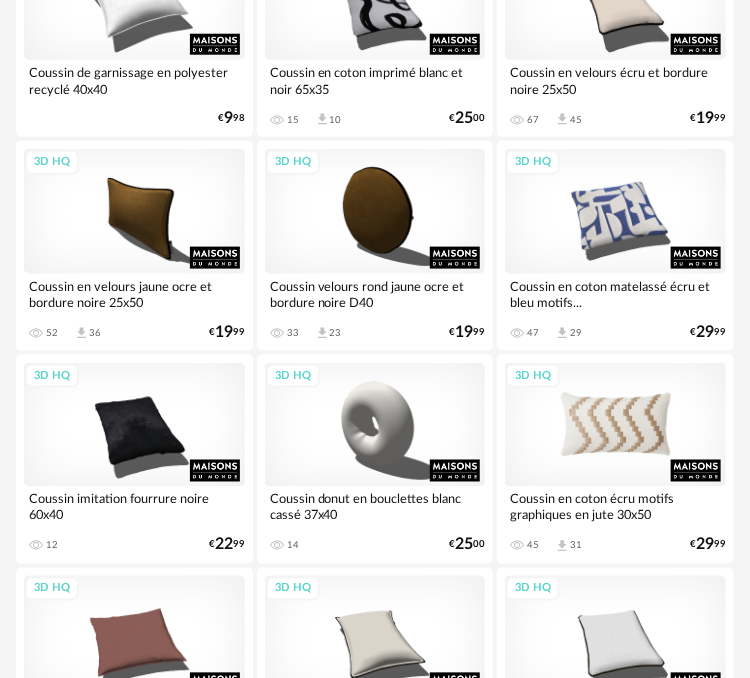click on "3D HQ" at bounding box center (615, 425) 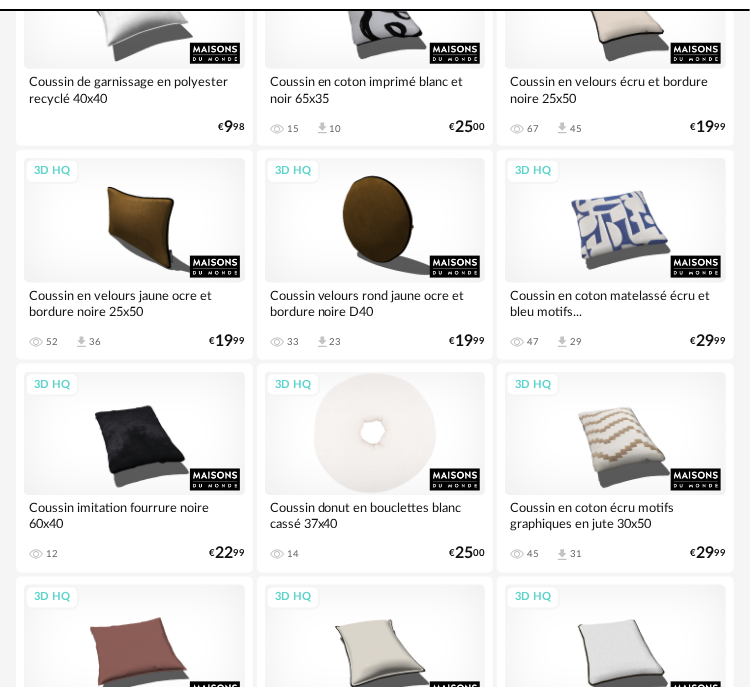 scroll, scrollTop: 0, scrollLeft: 0, axis: both 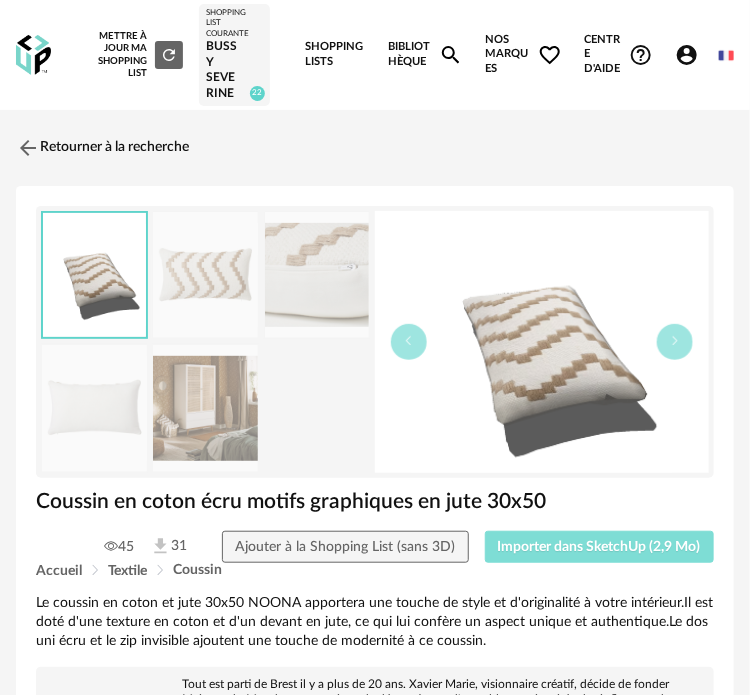 click on "Importer dans SketchUp (2,9 Mo)" at bounding box center [599, 547] 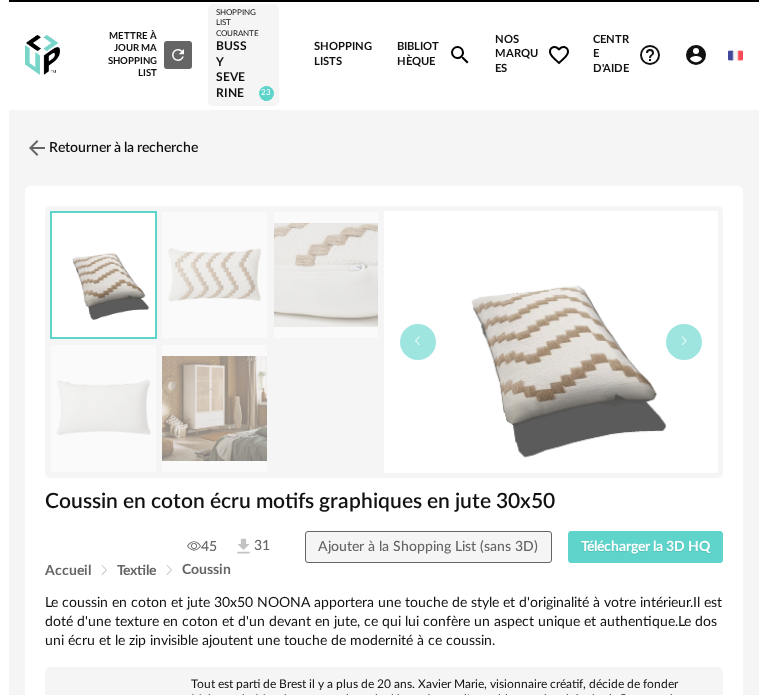 scroll, scrollTop: 0, scrollLeft: 0, axis: both 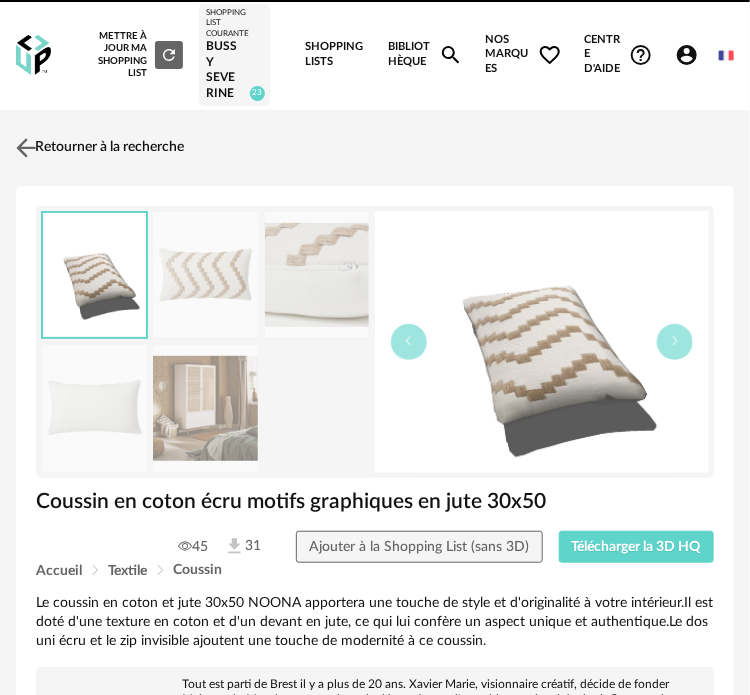 click on "Retourner à la recherche" at bounding box center [97, 148] 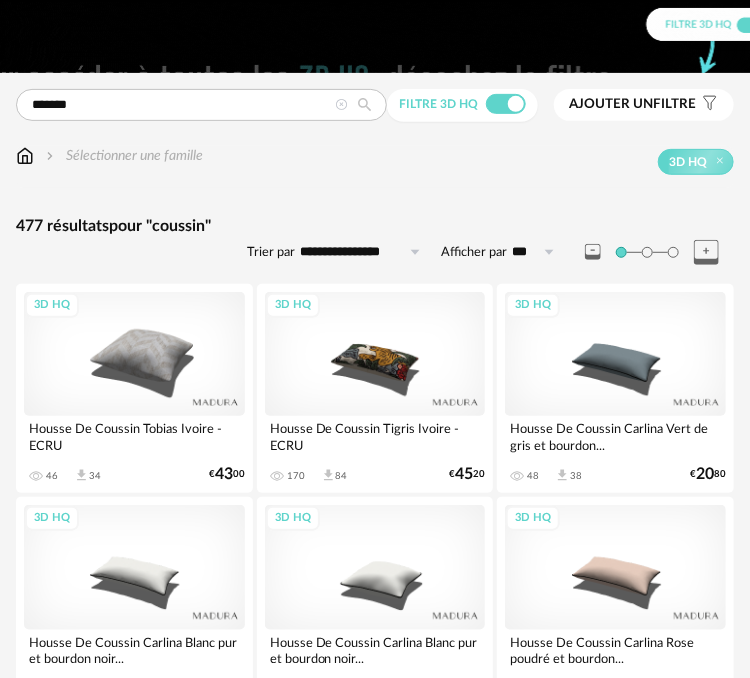 scroll, scrollTop: 0, scrollLeft: 0, axis: both 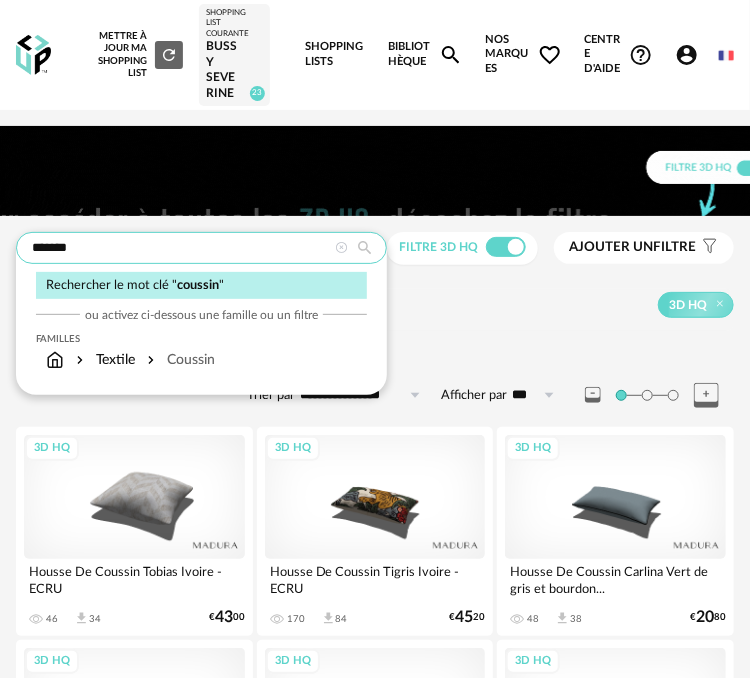 drag, startPoint x: 96, startPoint y: 270, endPoint x: -71, endPoint y: 252, distance: 167.96725 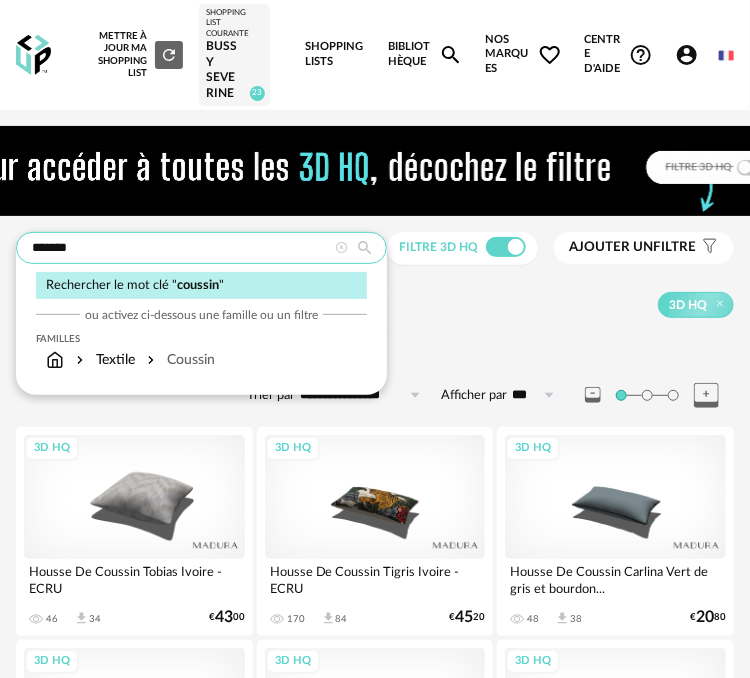 click on "for Sketchup   Nouvelle shopping list
Mettre à jour ma Shopping List
Refresh icon   Shopping List courante   bussy Severine   23       Shopping Lists   Bibliothèque Magnify icon   Nos marques Heart Outline icon   Toutes les marques   Close icon
Centre d'aide Help Circle Outline icon   Tutos vidéos   Lire la FAQ   Contacter le support   Account Circle icon   Compte   Connecté en tant que   CECILE RIBEIRO   Modifier mon profil   Ma bibliothèque perso   Mes 3D IA Creation icon   Nouveautés de la plateforme       Déconnexion
English
Menu icon         *******
Rechercher le mot clé " coussin "
ou activez ci-dessous une famille ou un filtre
Familles
Textile
Coussin
Filtre 3D HQ
Ajouter un  filtre s   Filter icon   Filtrer par :
Sélectionner une famille
3D HQ" at bounding box center [375, 3976] 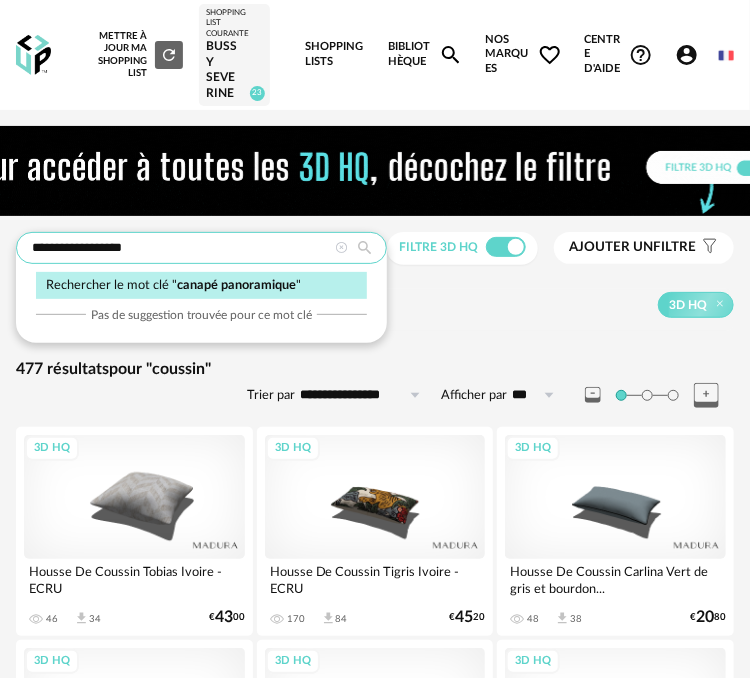 type on "**********" 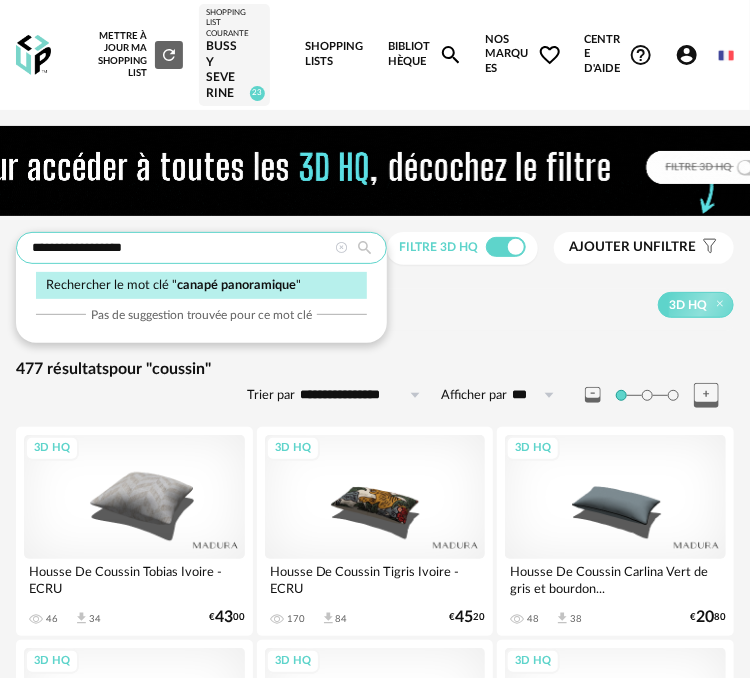 type on "**********" 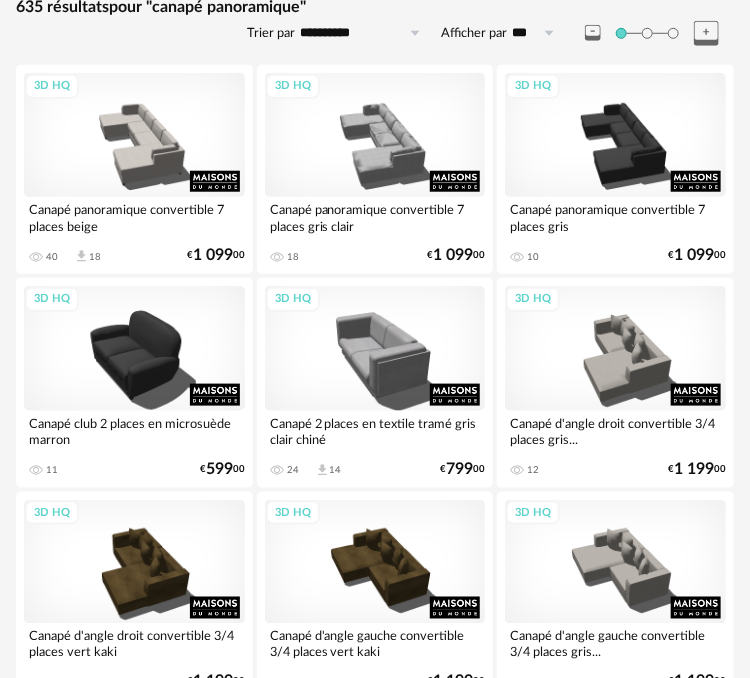 scroll, scrollTop: 333, scrollLeft: 0, axis: vertical 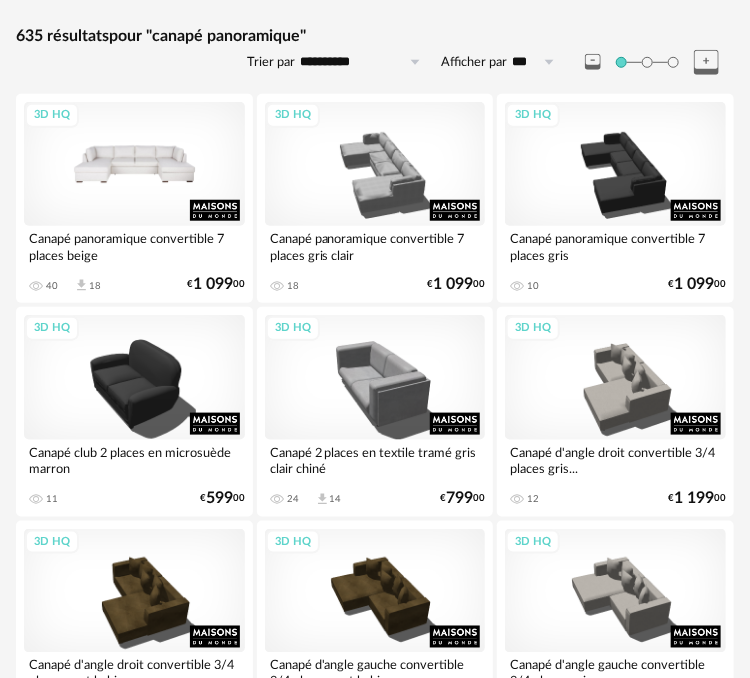 click on "3D HQ" at bounding box center (134, 164) 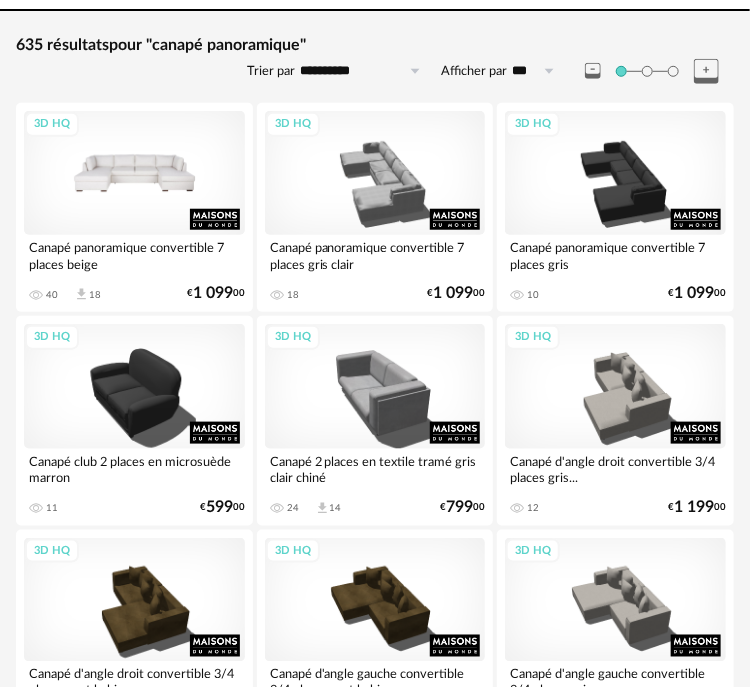 scroll, scrollTop: 0, scrollLeft: 0, axis: both 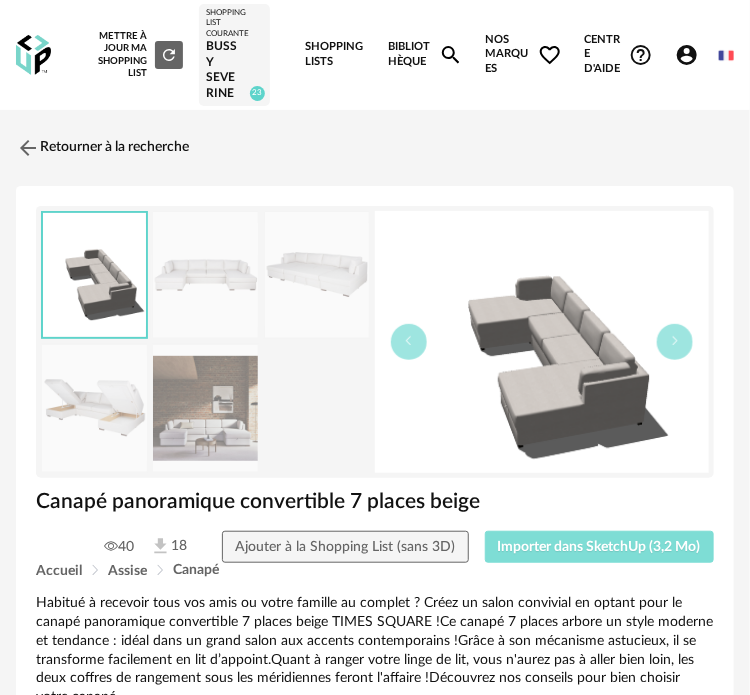 click on "Importer dans SketchUp (3,2 Mo)" at bounding box center [599, 547] 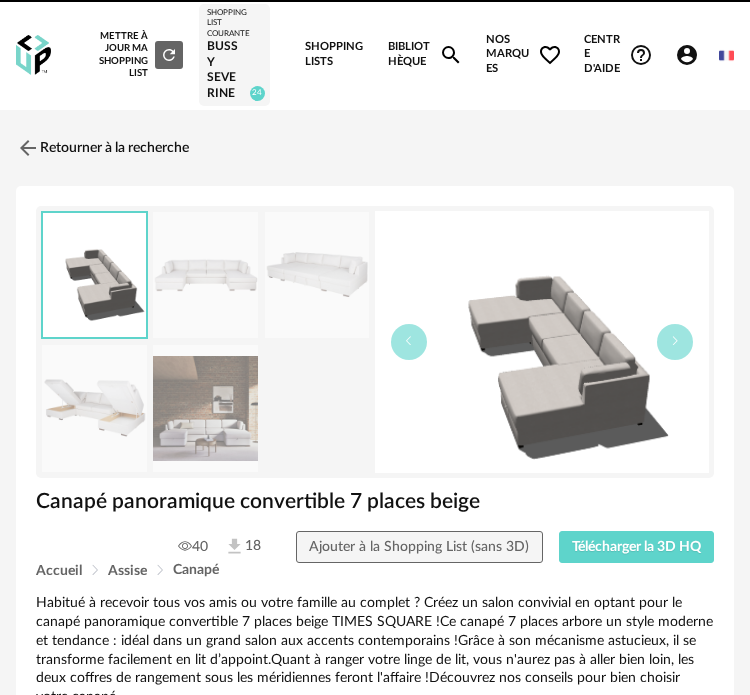 scroll, scrollTop: 0, scrollLeft: 0, axis: both 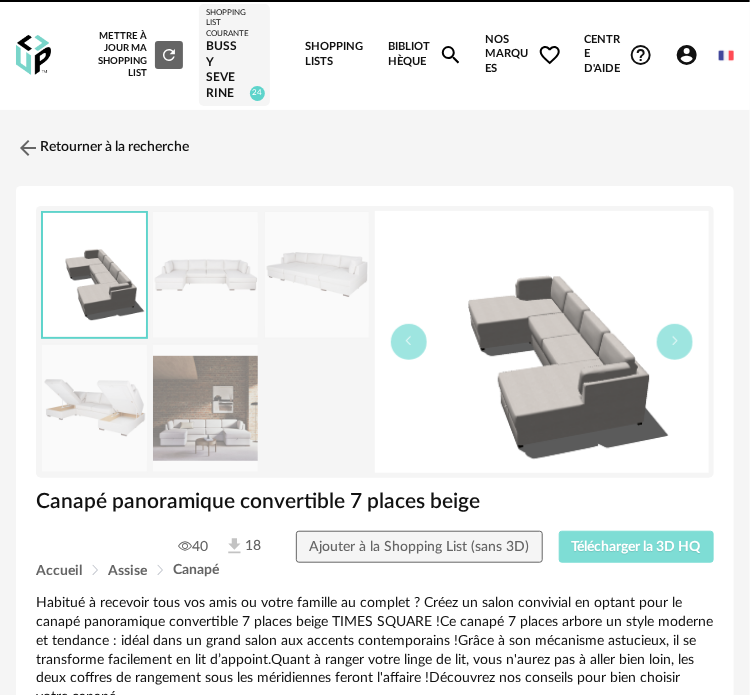 click on "Télécharger la 3D HQ" at bounding box center [636, 547] 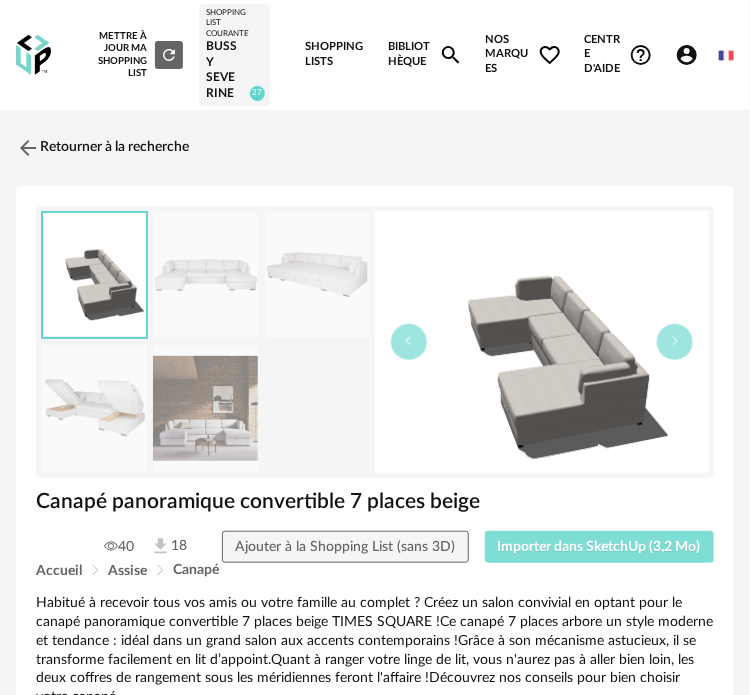 click on "Importer dans SketchUp (3,2 Mo)" at bounding box center [599, 547] 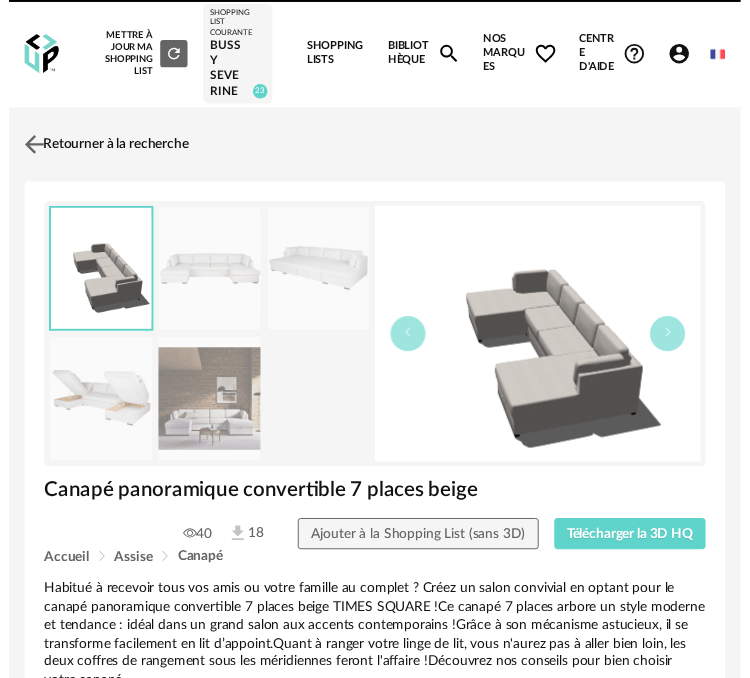 scroll, scrollTop: 0, scrollLeft: 0, axis: both 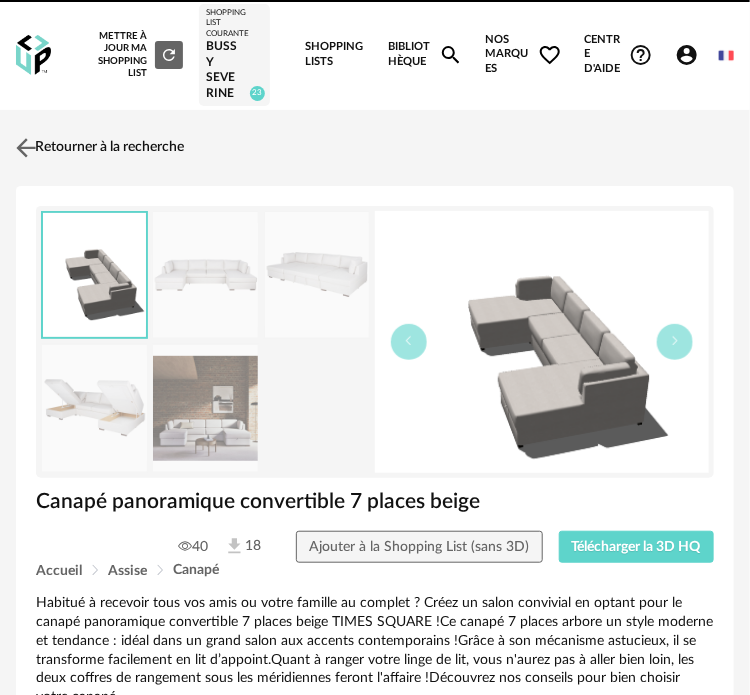 click on "Retourner à la recherche" at bounding box center [97, 148] 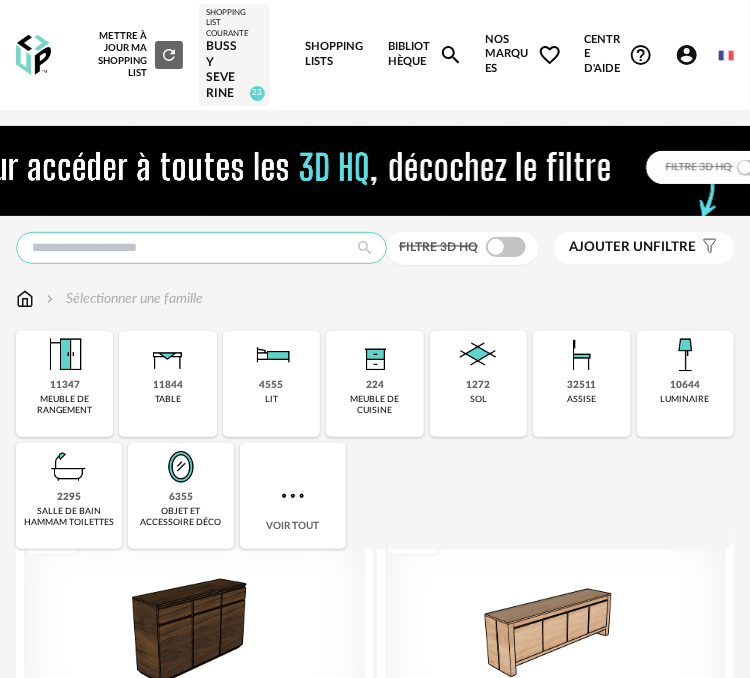 click at bounding box center (201, 248) 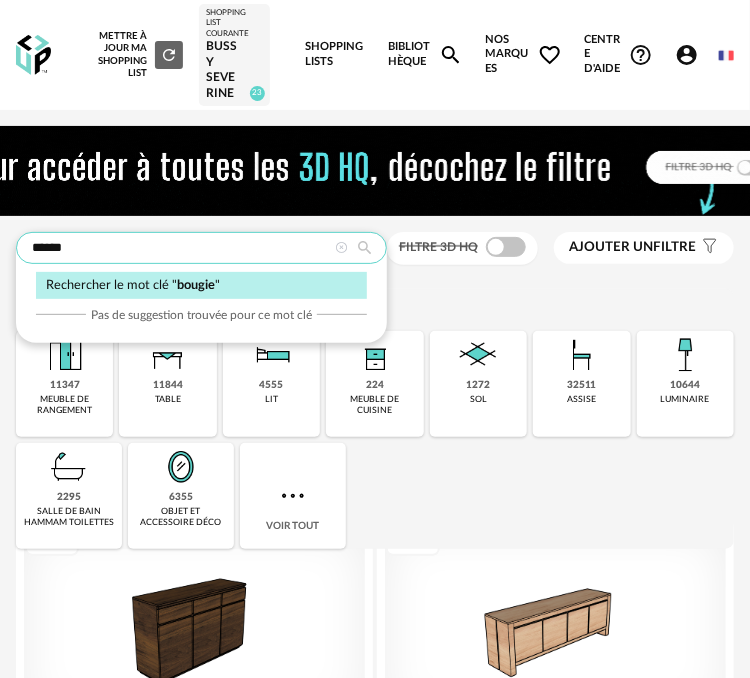 type on "******" 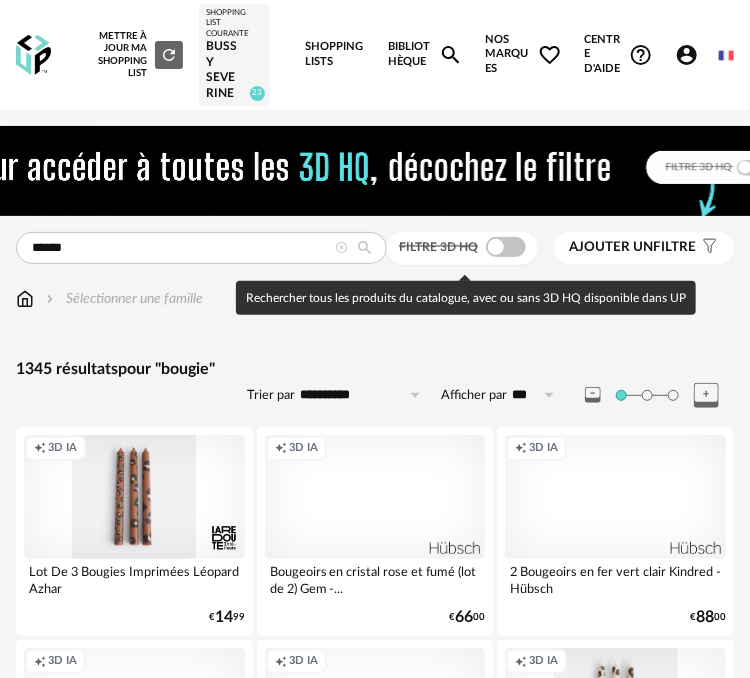 click at bounding box center (506, 247) 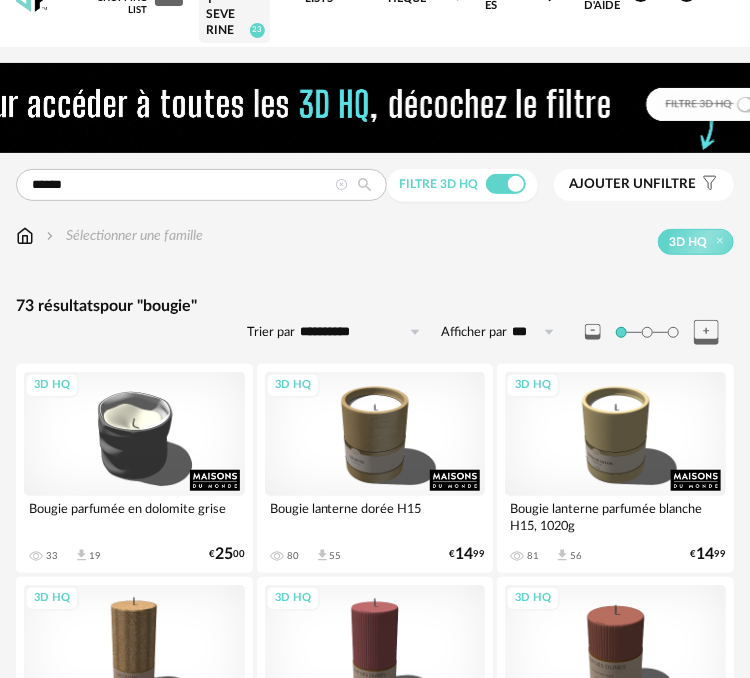 scroll, scrollTop: 333, scrollLeft: 0, axis: vertical 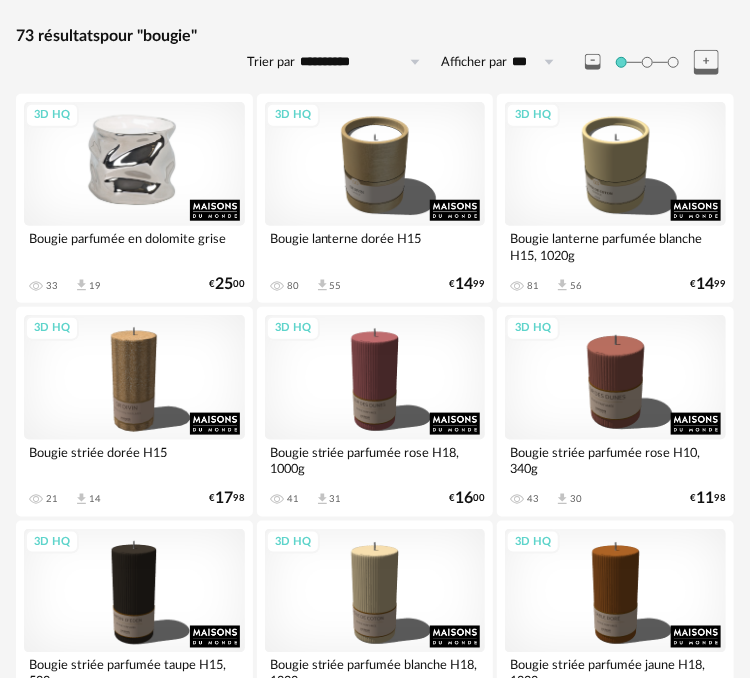 click on "3D HQ" at bounding box center (134, 164) 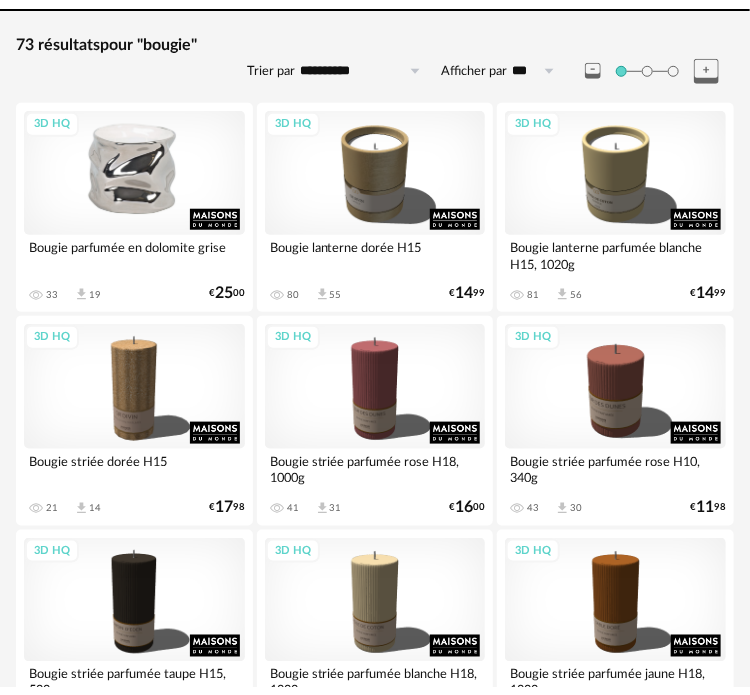 scroll, scrollTop: 0, scrollLeft: 0, axis: both 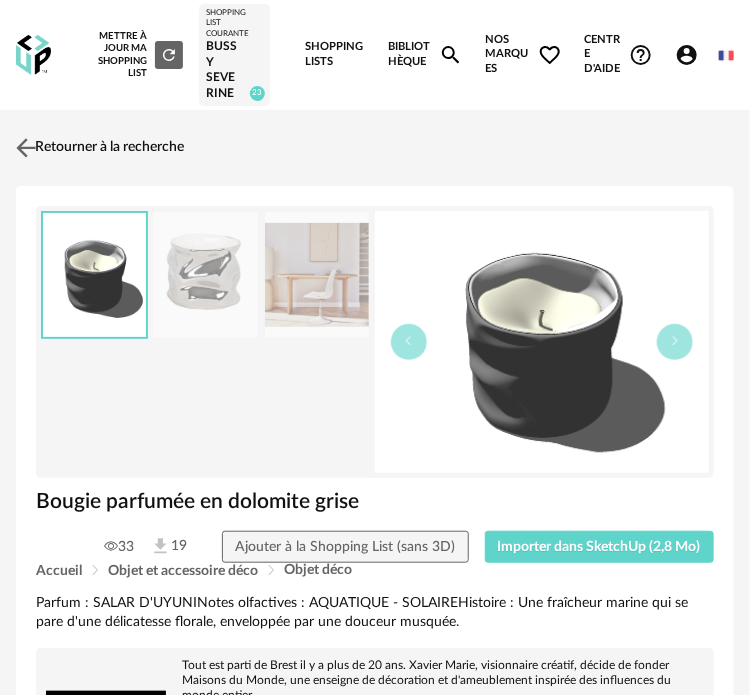 click at bounding box center (26, 147) 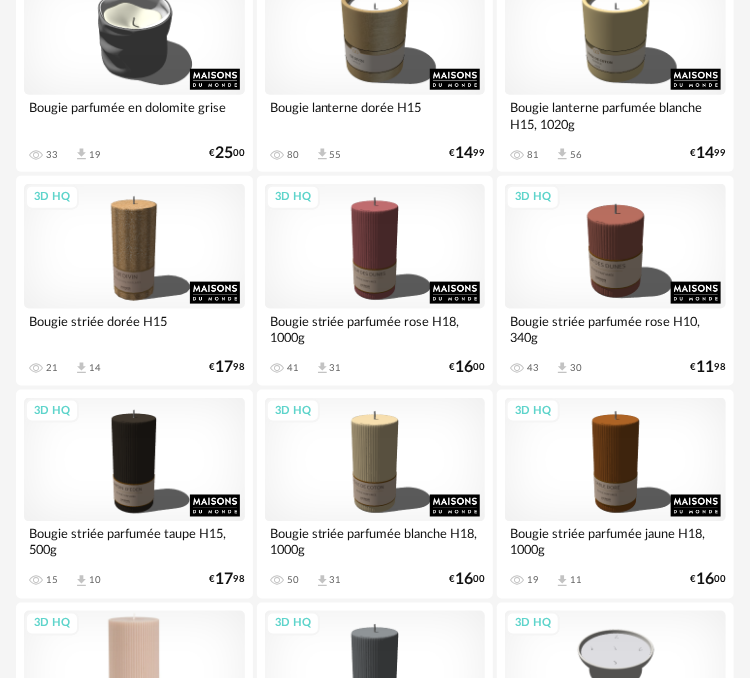 scroll, scrollTop: 1000, scrollLeft: 0, axis: vertical 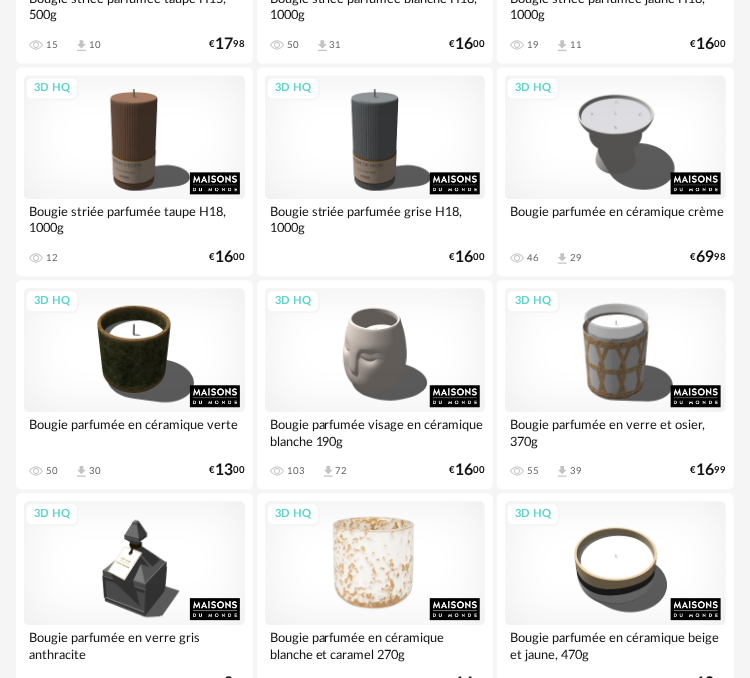 click on "3D HQ" at bounding box center [375, 563] 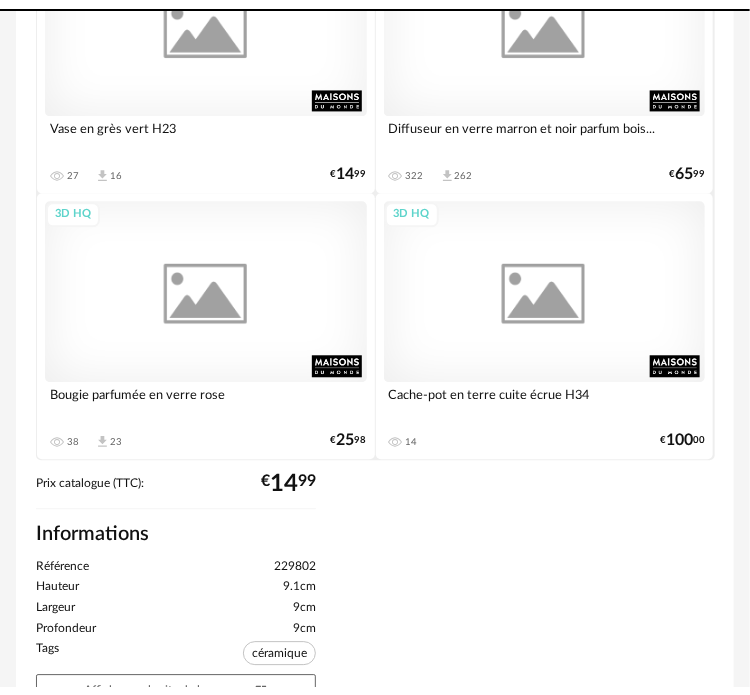 scroll, scrollTop: 0, scrollLeft: 0, axis: both 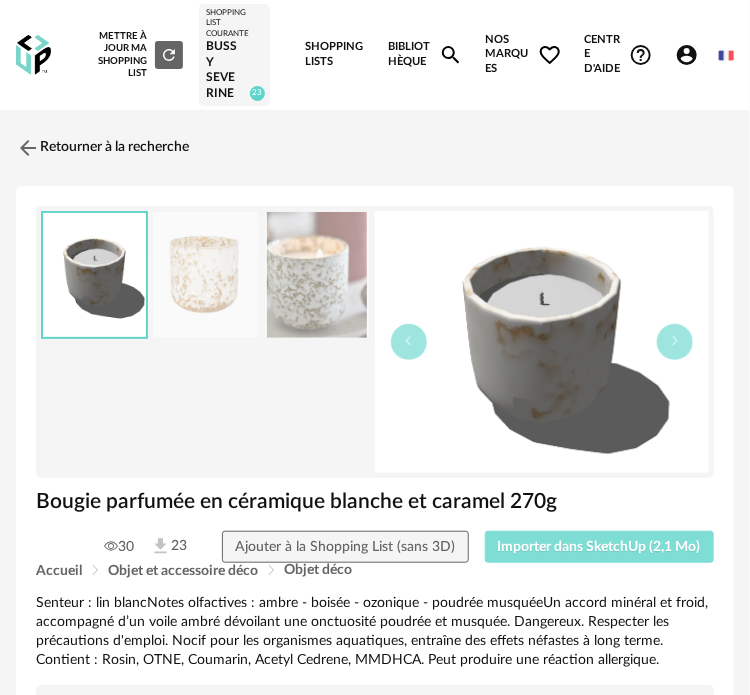 click on "Importer dans SketchUp (2,1 Mo)" at bounding box center [600, 547] 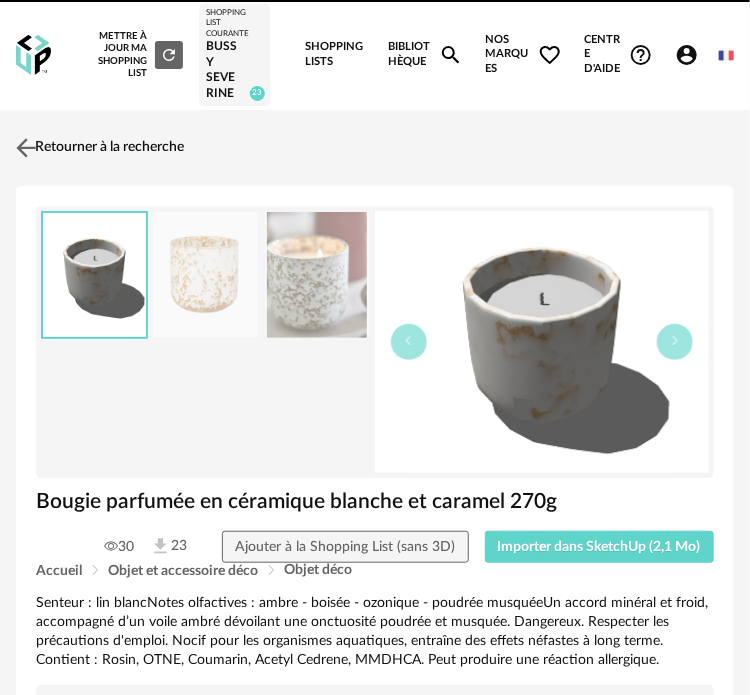 click on "Retourner à la recherche" at bounding box center (97, 148) 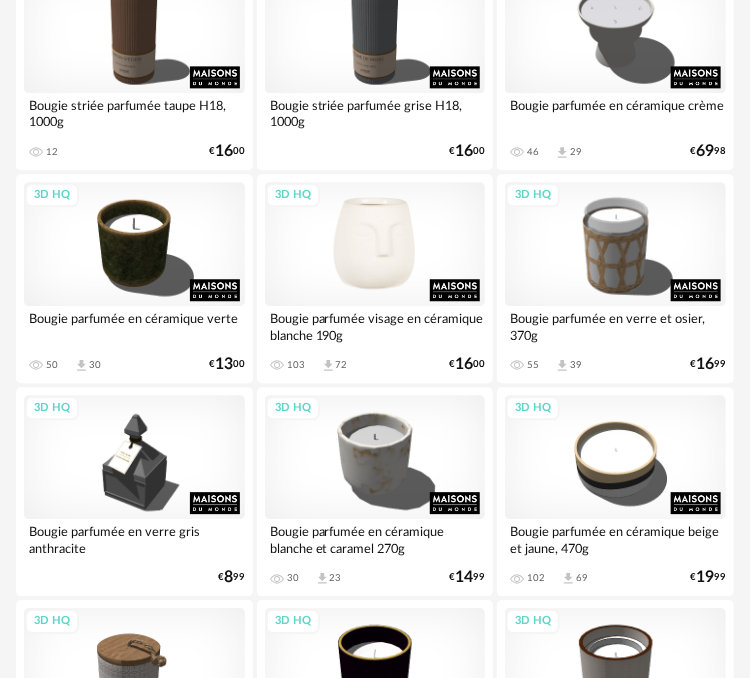 scroll, scrollTop: 1500, scrollLeft: 0, axis: vertical 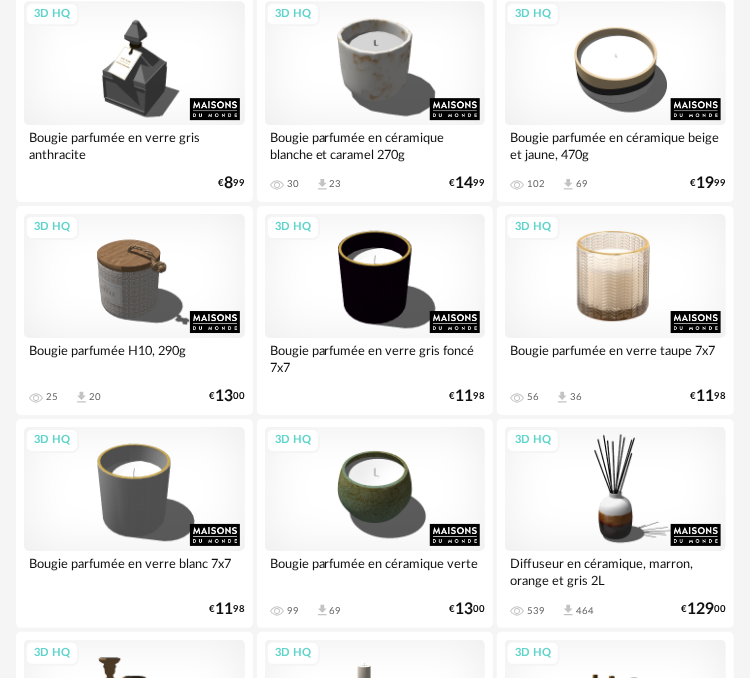 click on "3D HQ" at bounding box center (615, 276) 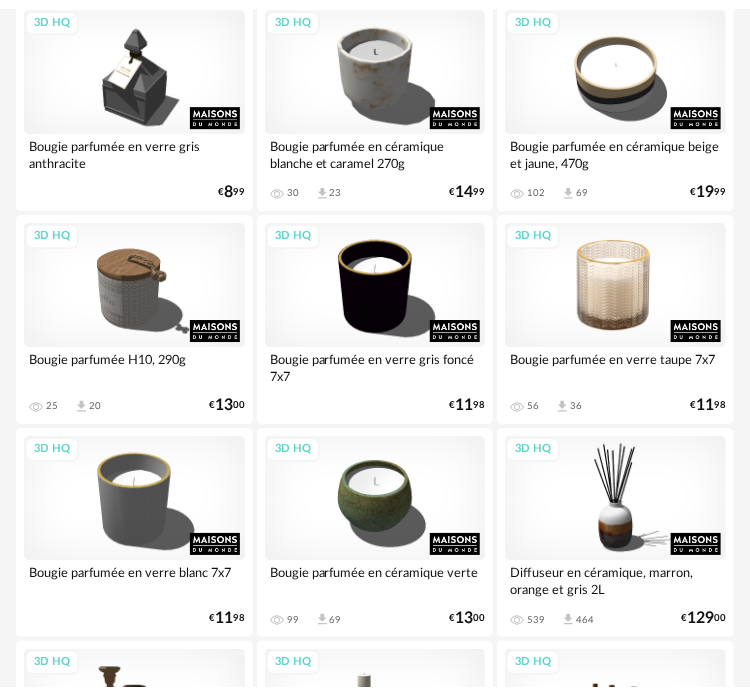 scroll, scrollTop: 0, scrollLeft: 0, axis: both 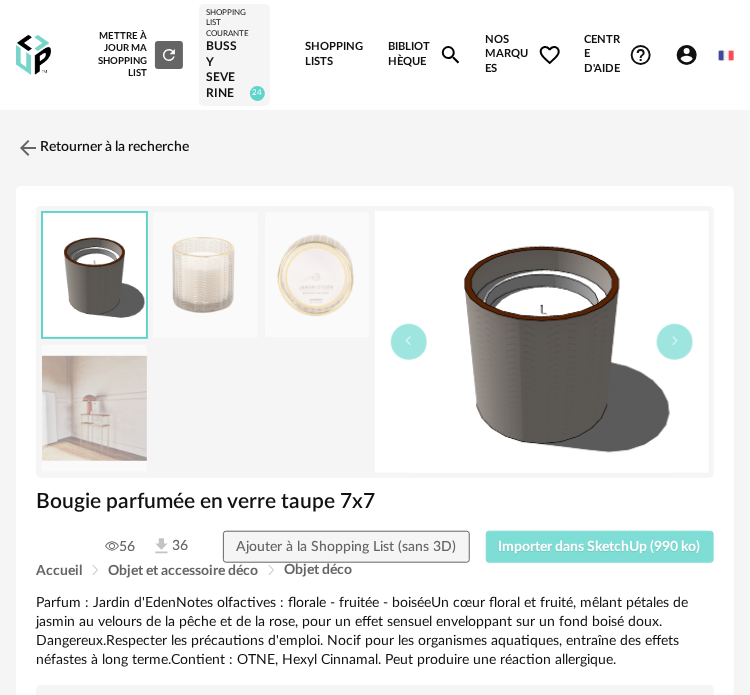 click on "Importer dans SketchUp (990 ko)" at bounding box center (600, 547) 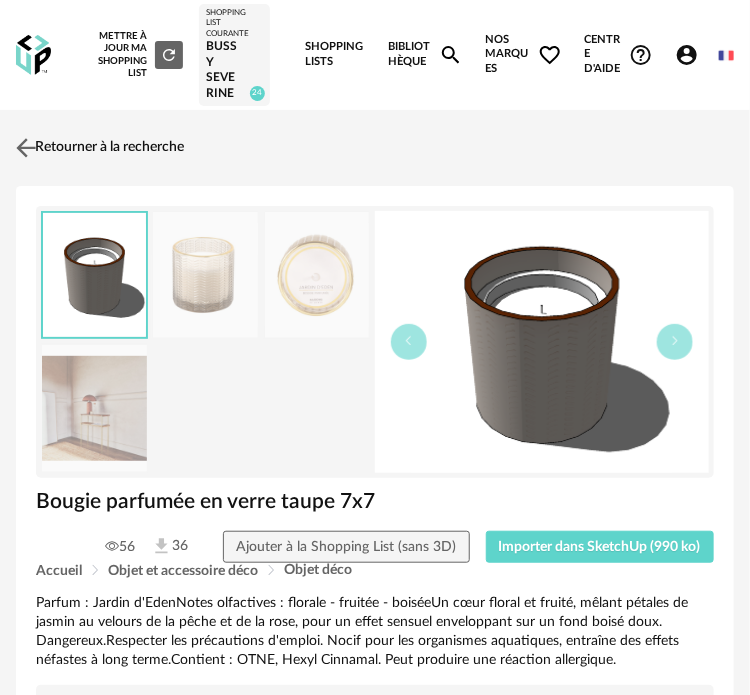 click at bounding box center [26, 147] 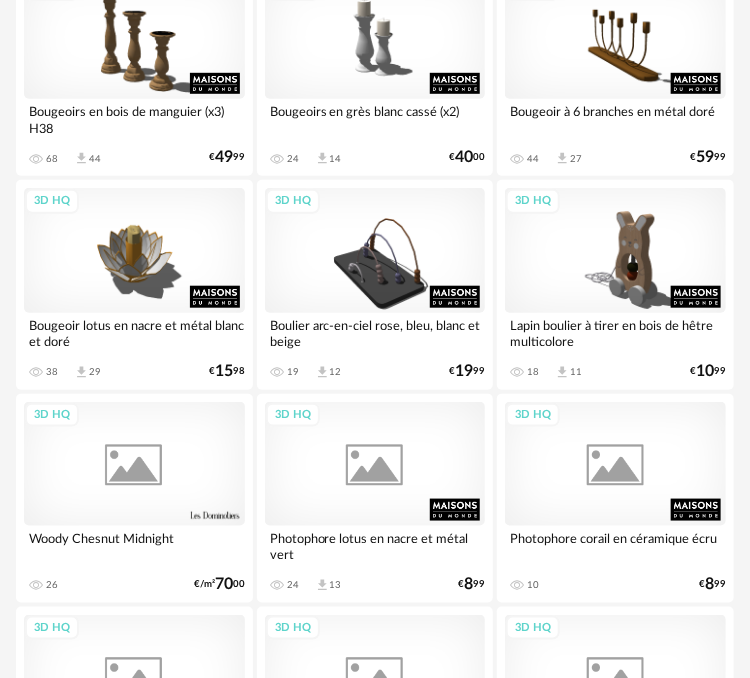 scroll, scrollTop: 2167, scrollLeft: 0, axis: vertical 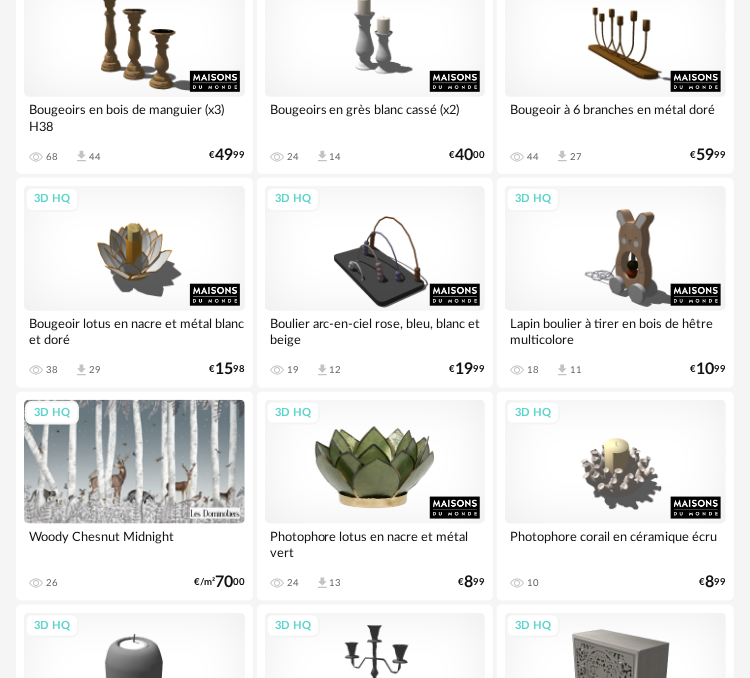 click on "3D HQ" at bounding box center (375, 462) 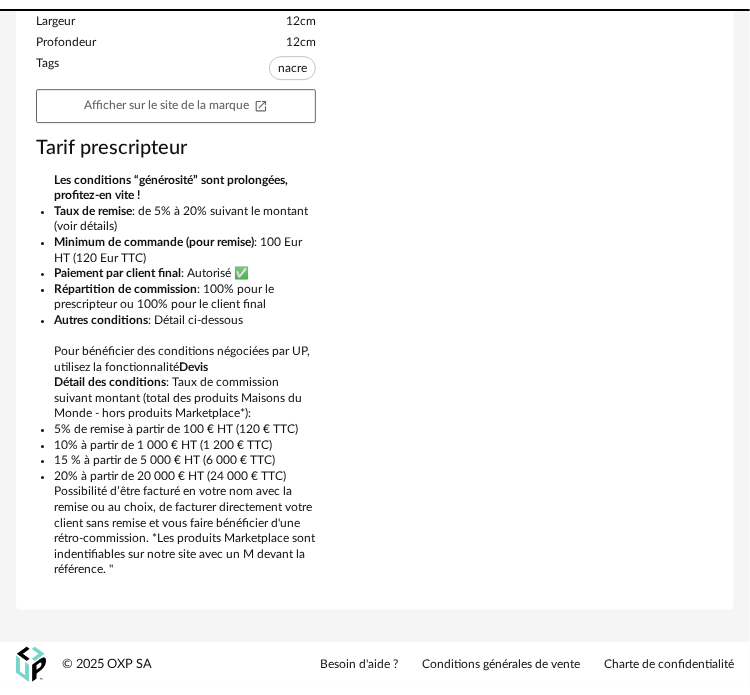 scroll, scrollTop: 0, scrollLeft: 0, axis: both 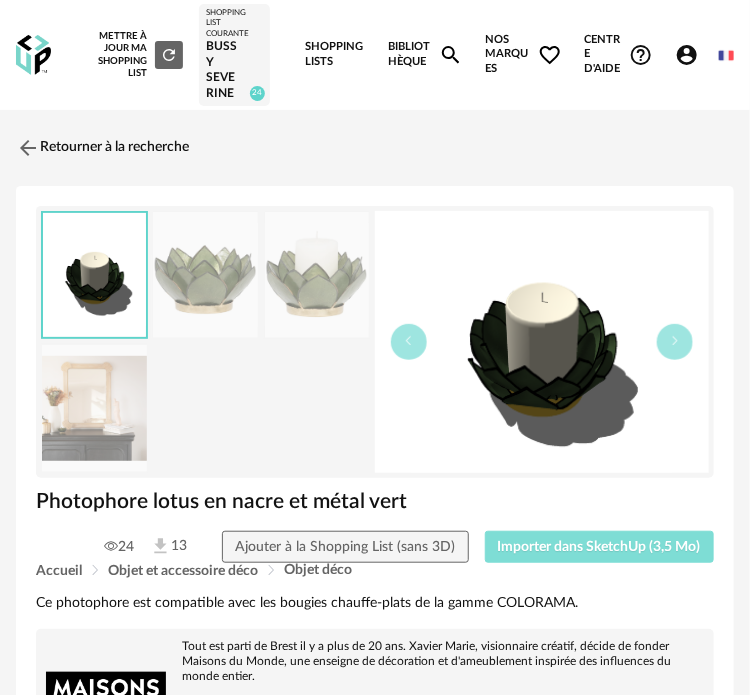 click on "Importer dans SketchUp (3,5 Mo)" at bounding box center (599, 547) 